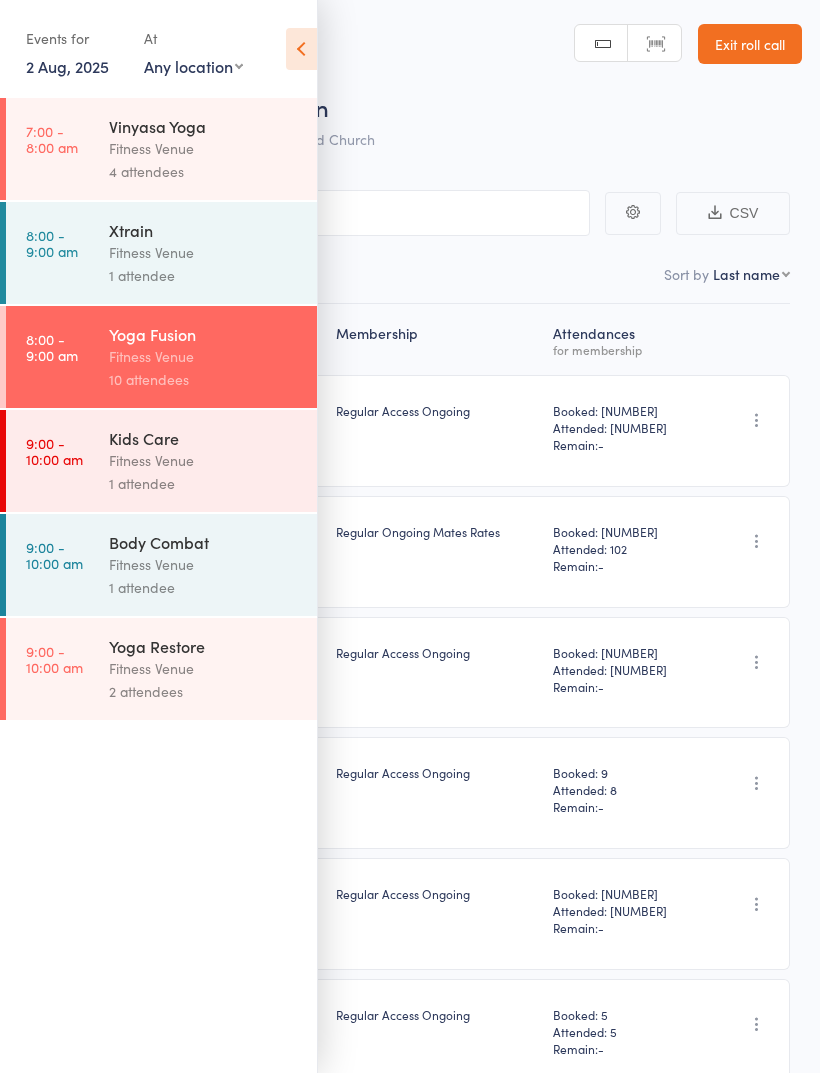 scroll, scrollTop: 0, scrollLeft: 0, axis: both 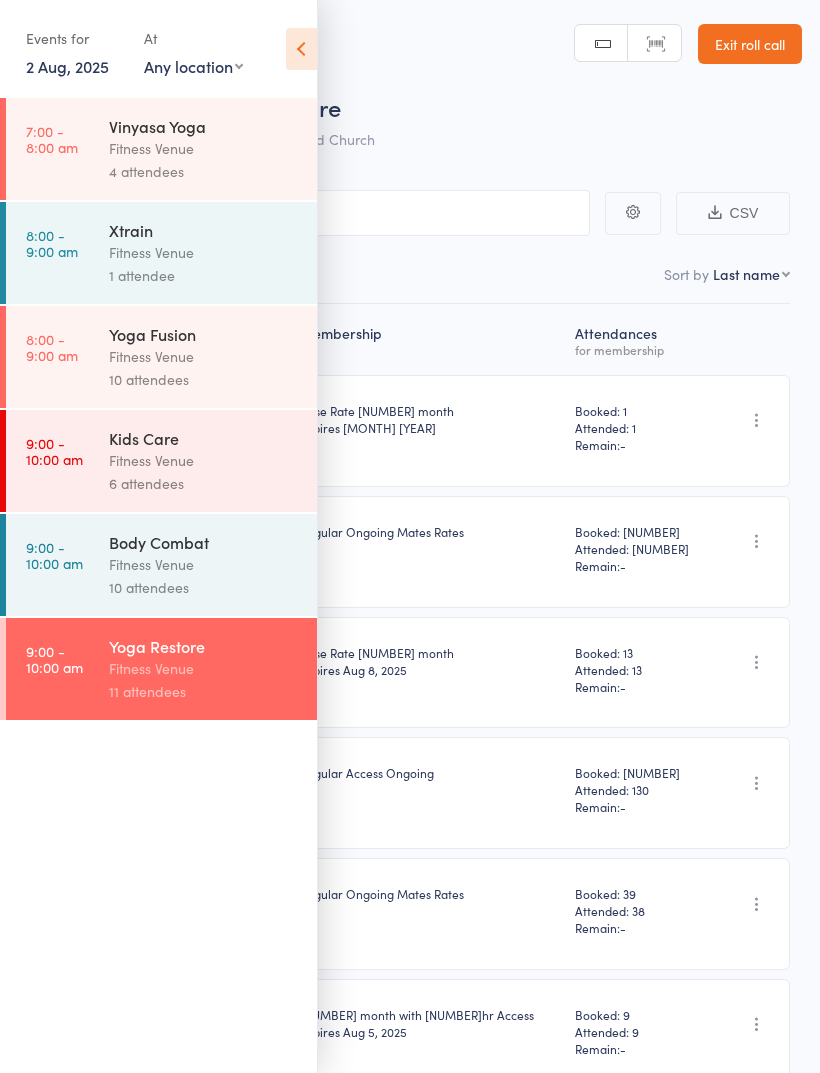 click at bounding box center (301, 49) 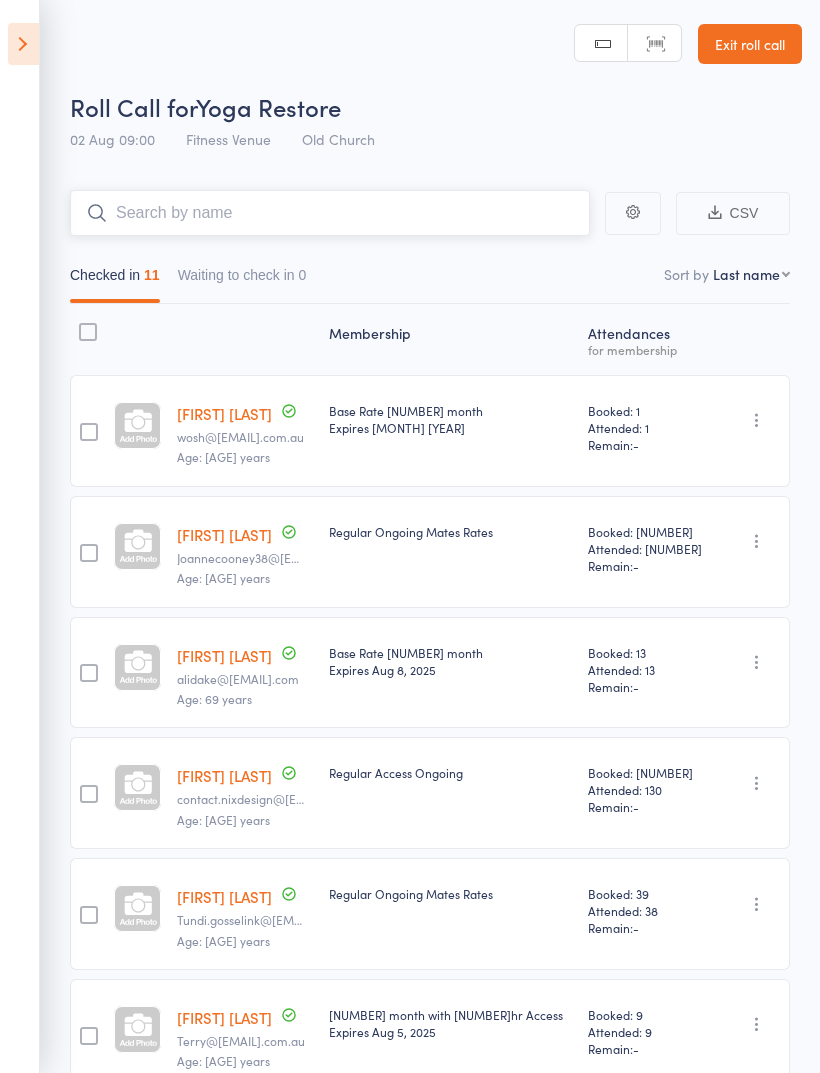 click at bounding box center [330, 213] 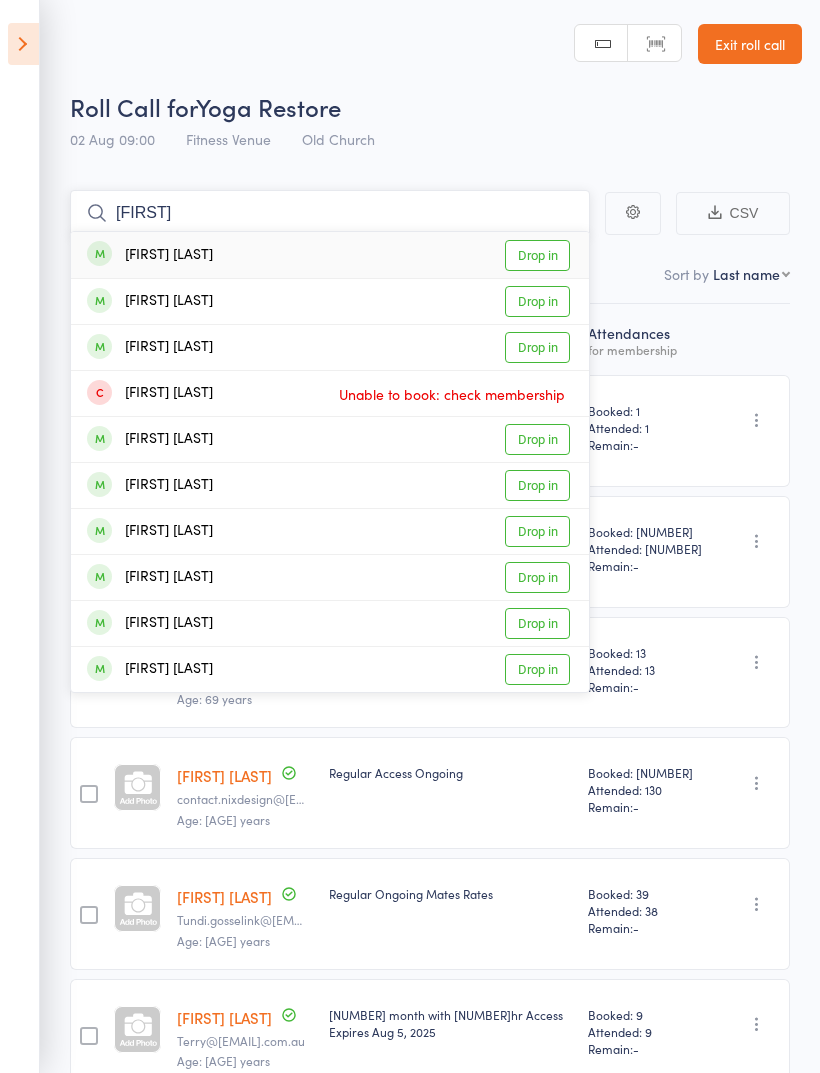 type on "Melin" 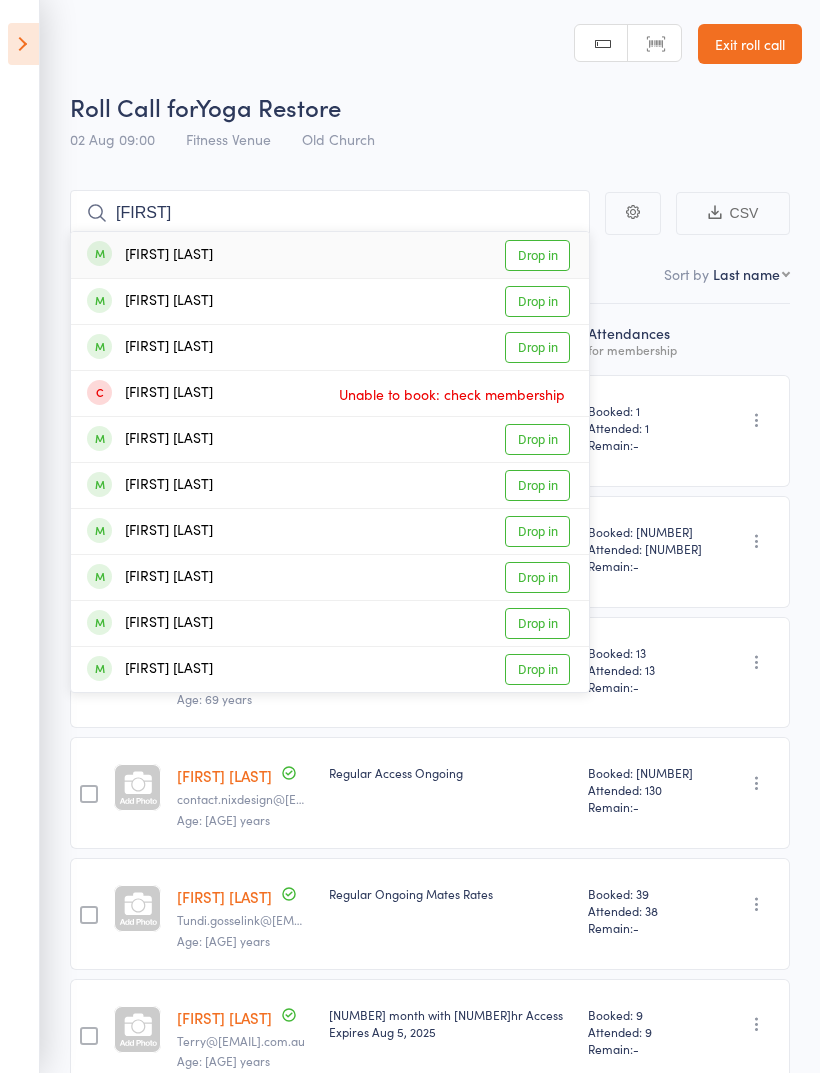 click on "Drop in" at bounding box center (537, 255) 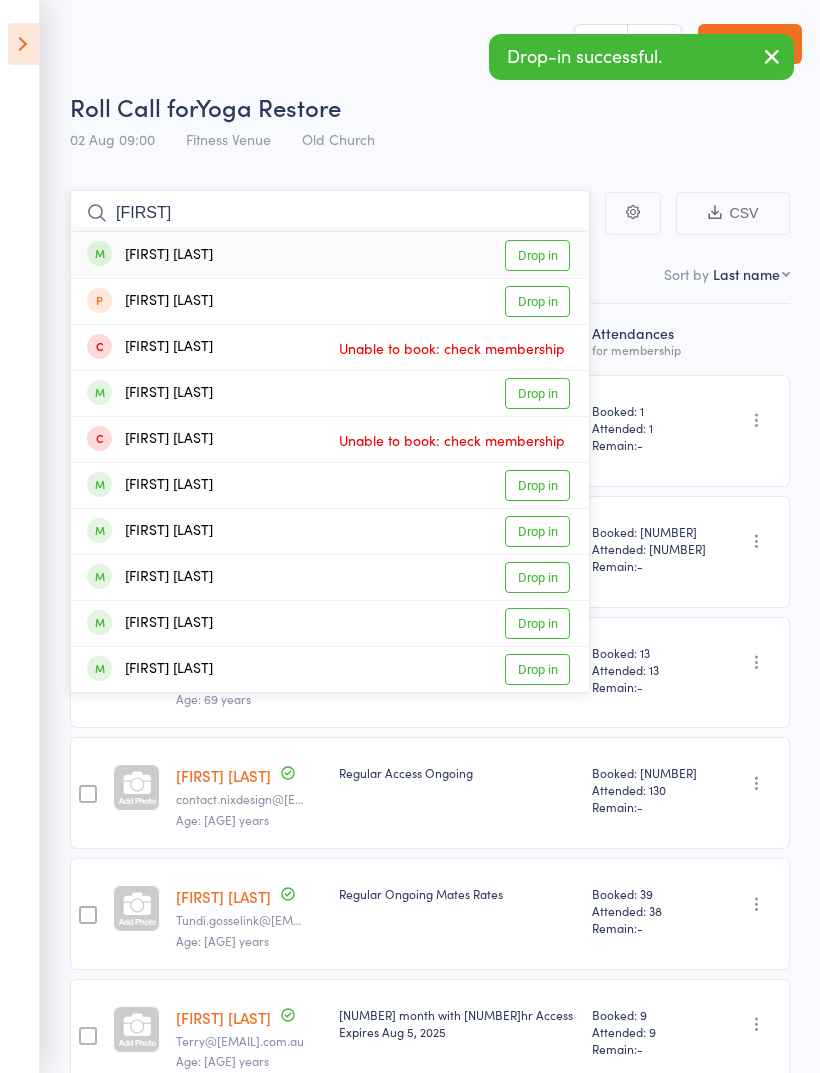 type on "Jenny" 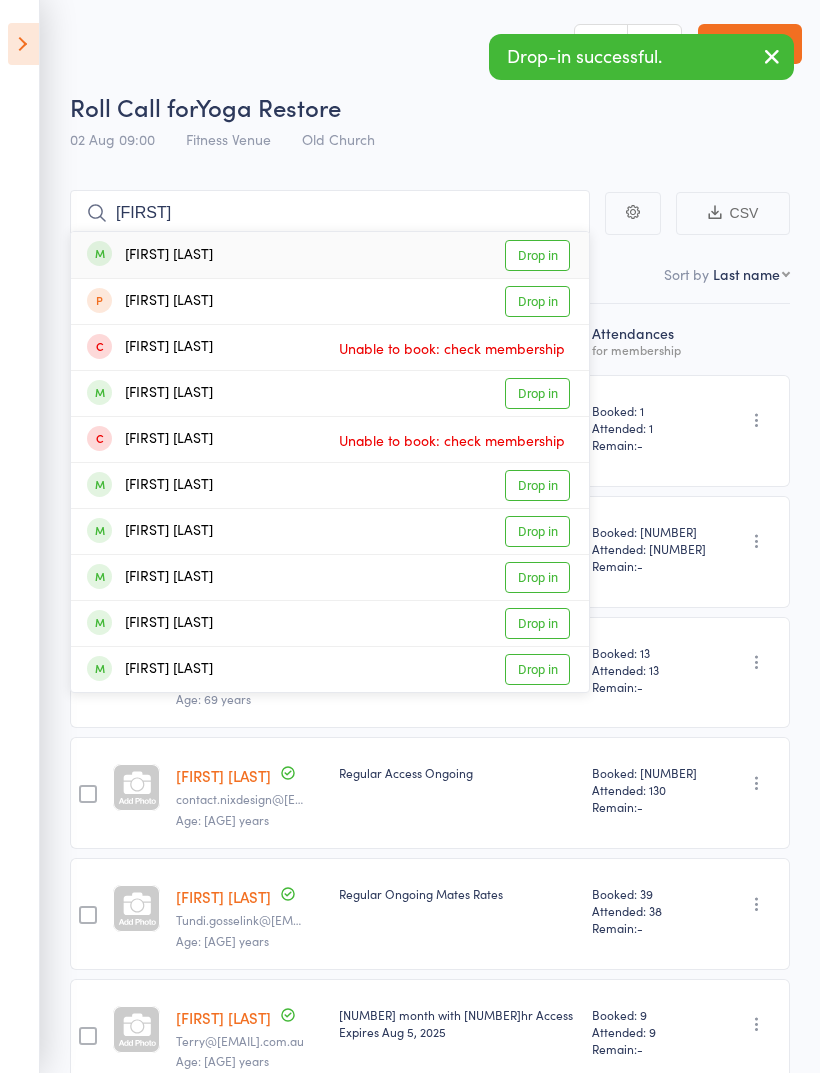 click on "Drop in" at bounding box center [537, 255] 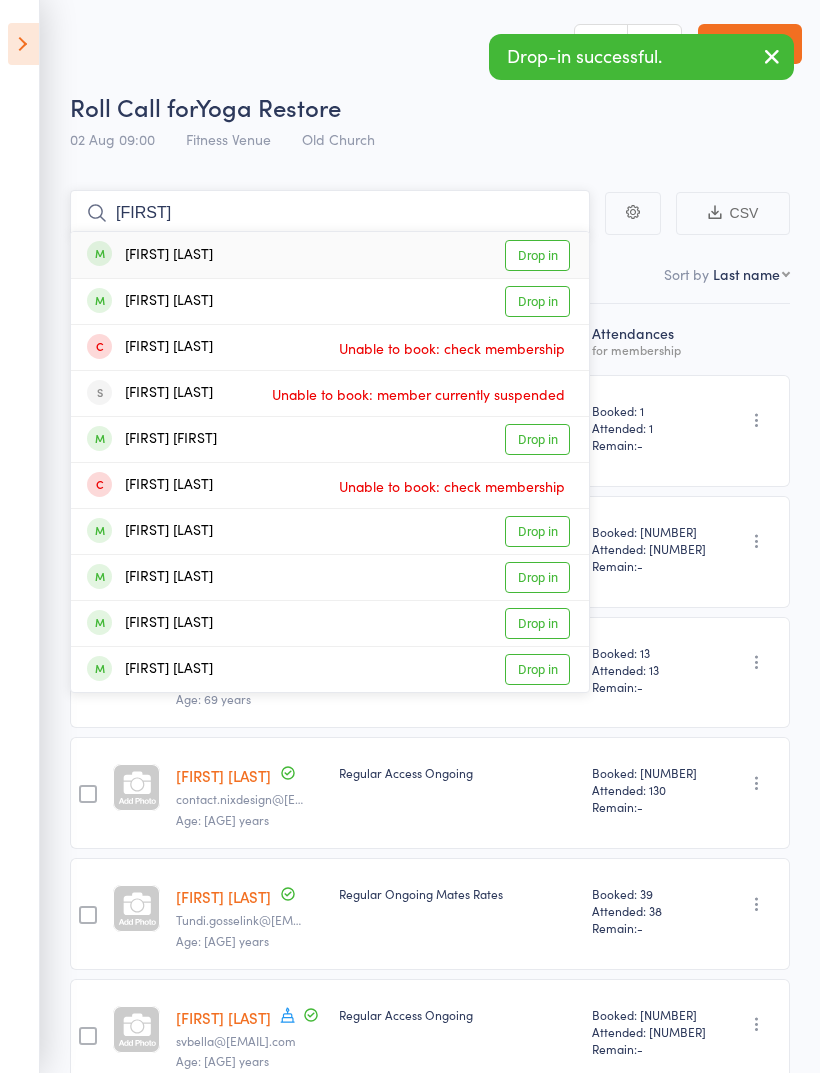 type on "Annika" 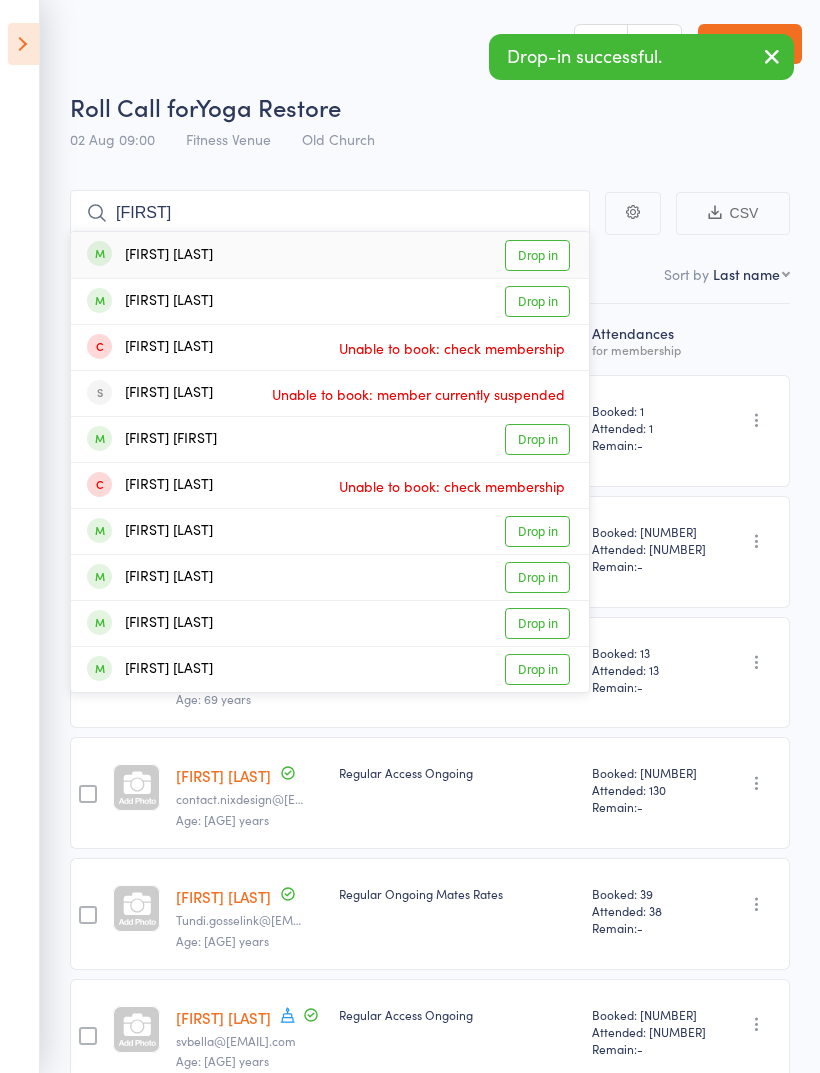 click on "Drop in" at bounding box center (537, 255) 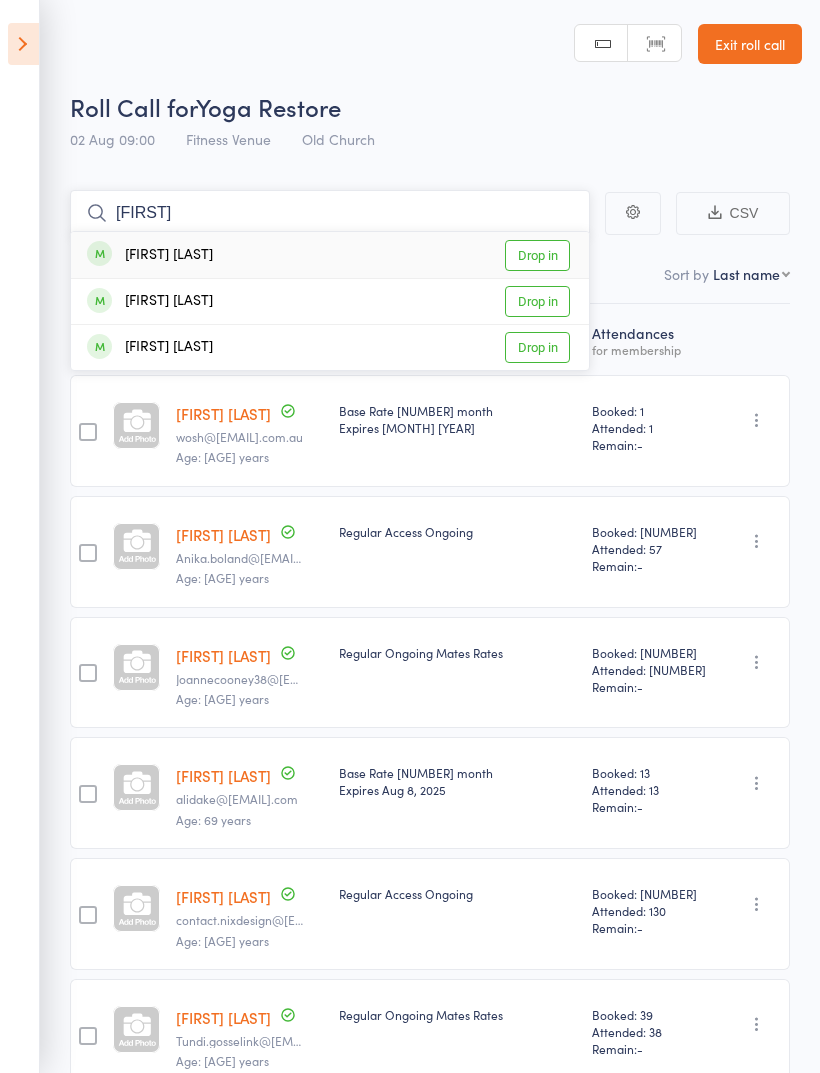 type on "Budde" 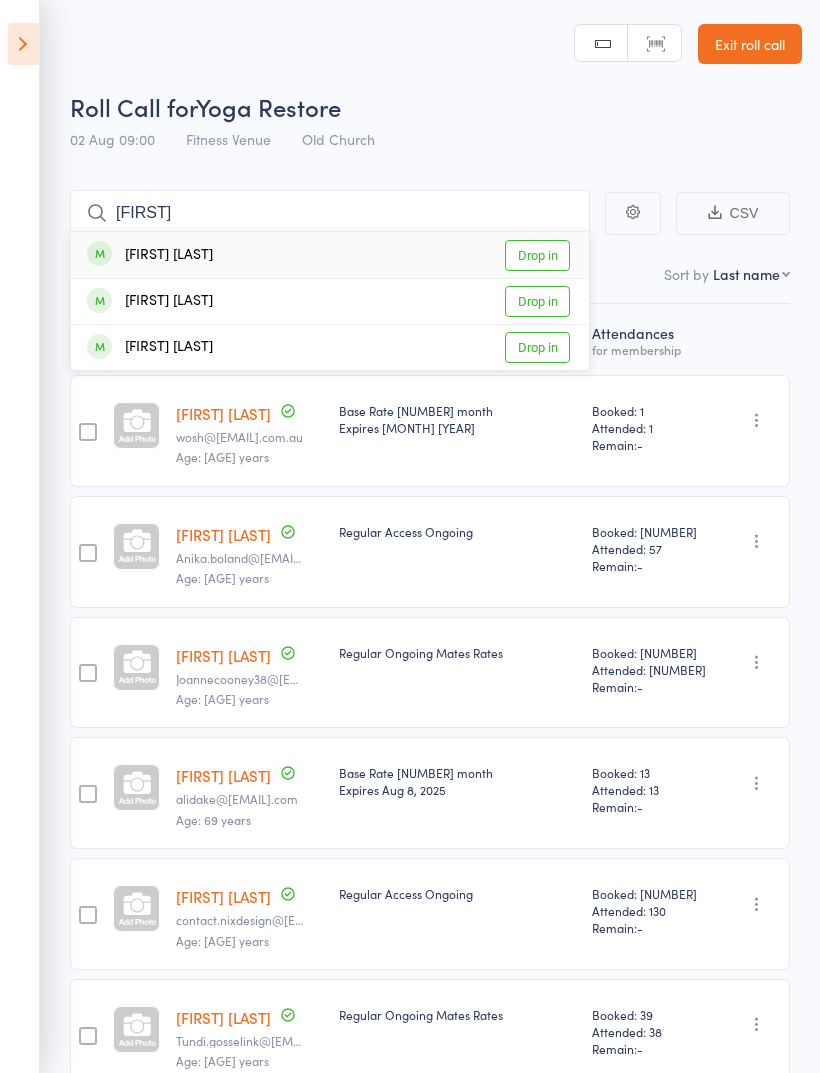 click on "Drop in" at bounding box center [537, 301] 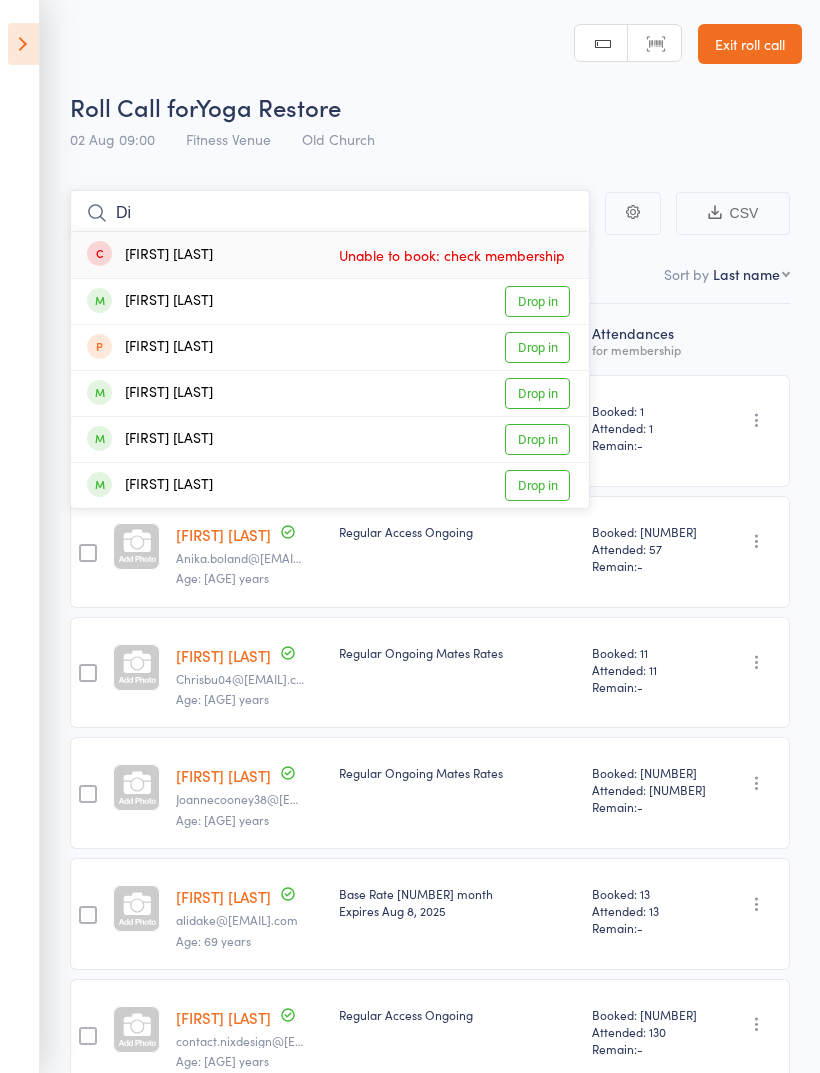 type on "Di" 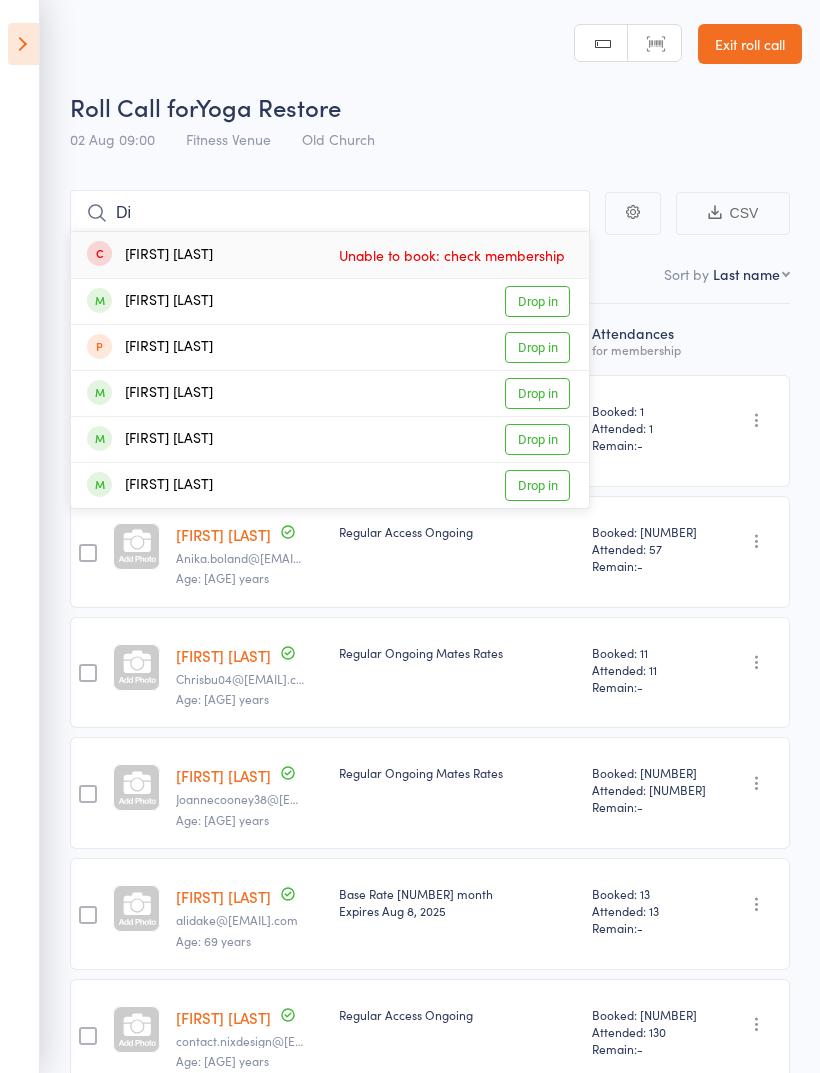 click on "Drop in" at bounding box center (537, 301) 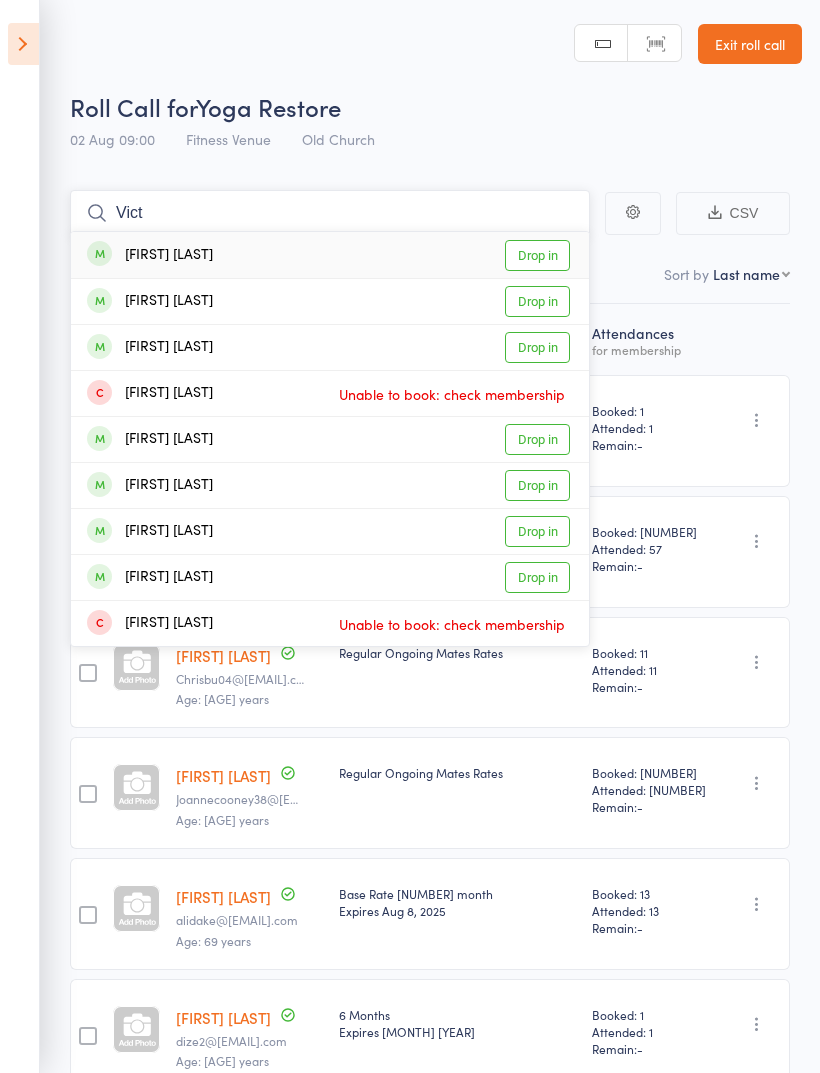 type on "Vict" 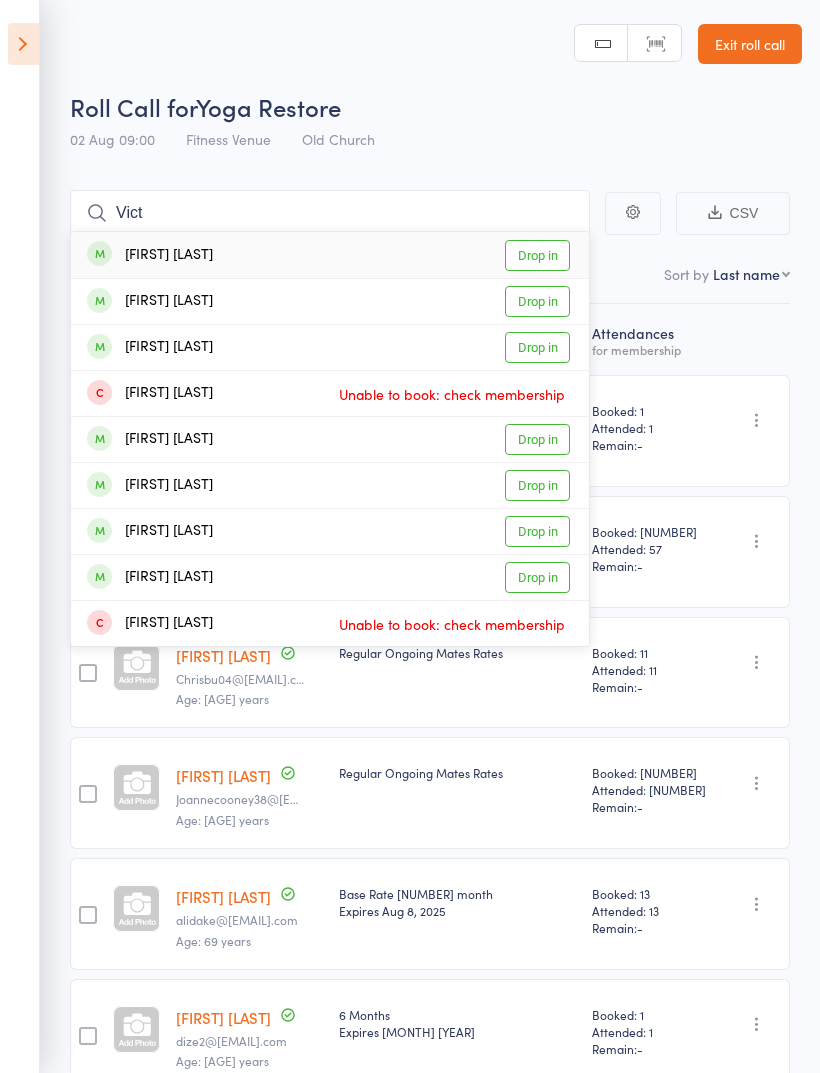 click on "Drop in" at bounding box center [537, 255] 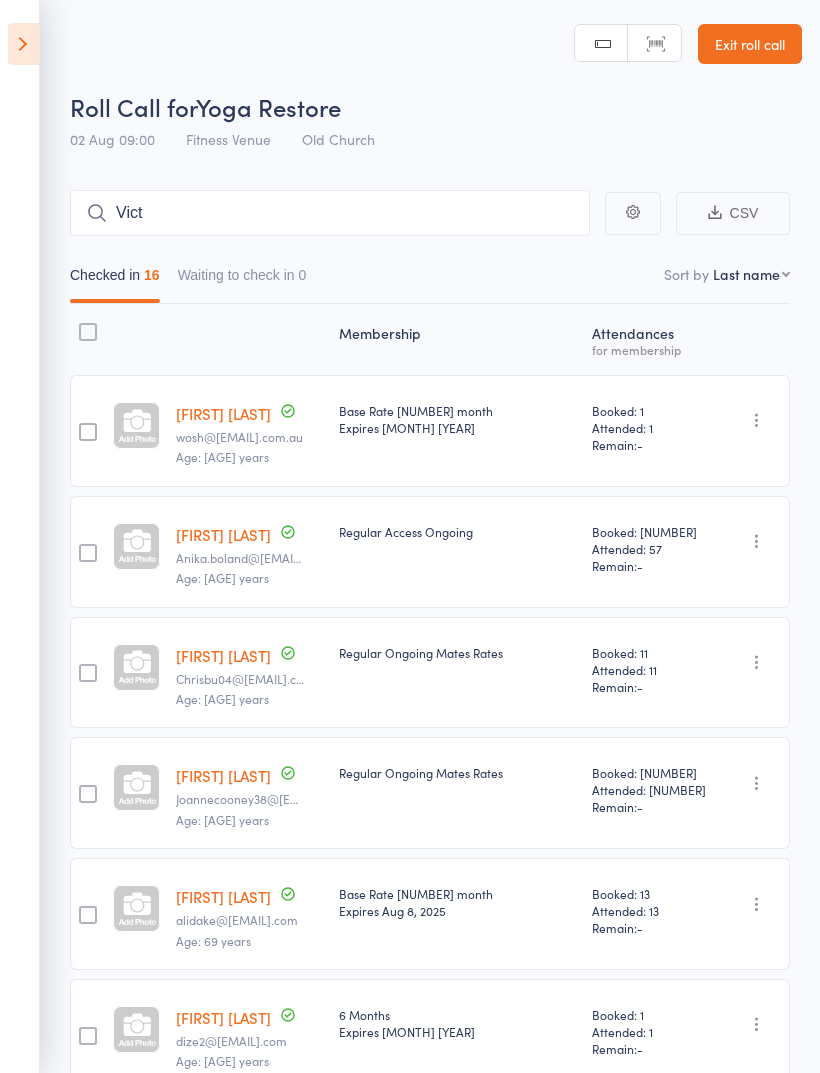 type 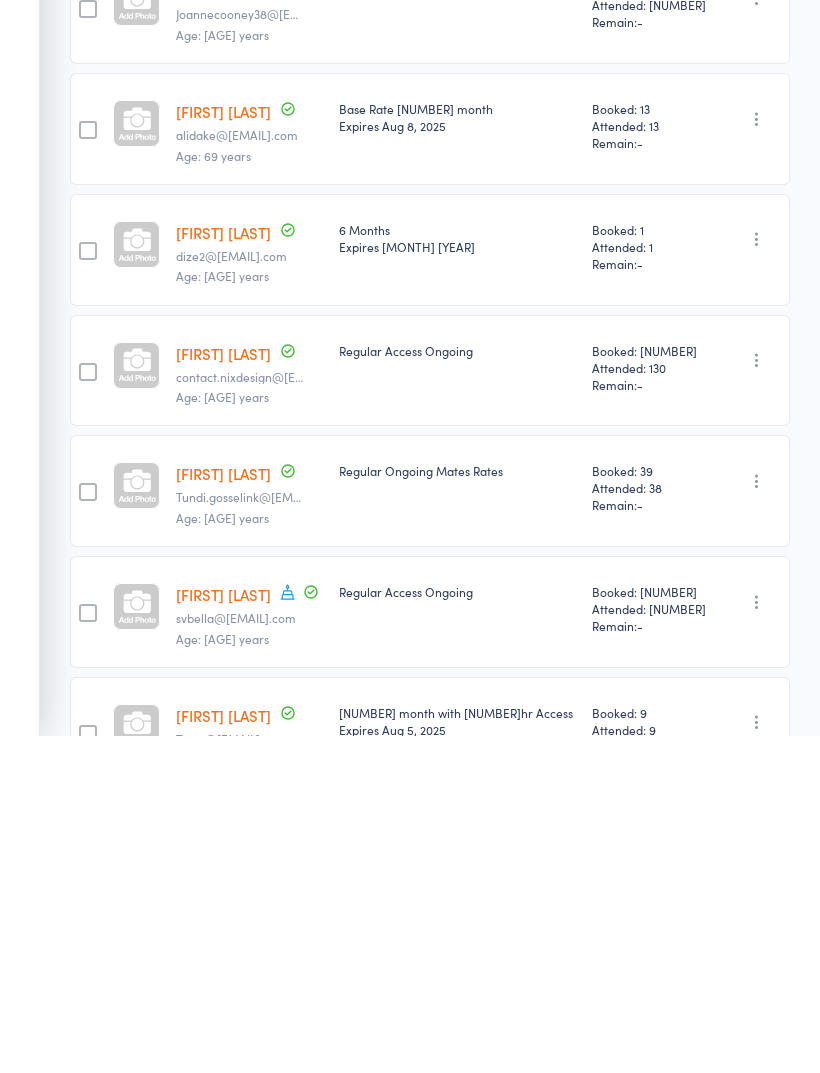 scroll, scrollTop: 499, scrollLeft: 0, axis: vertical 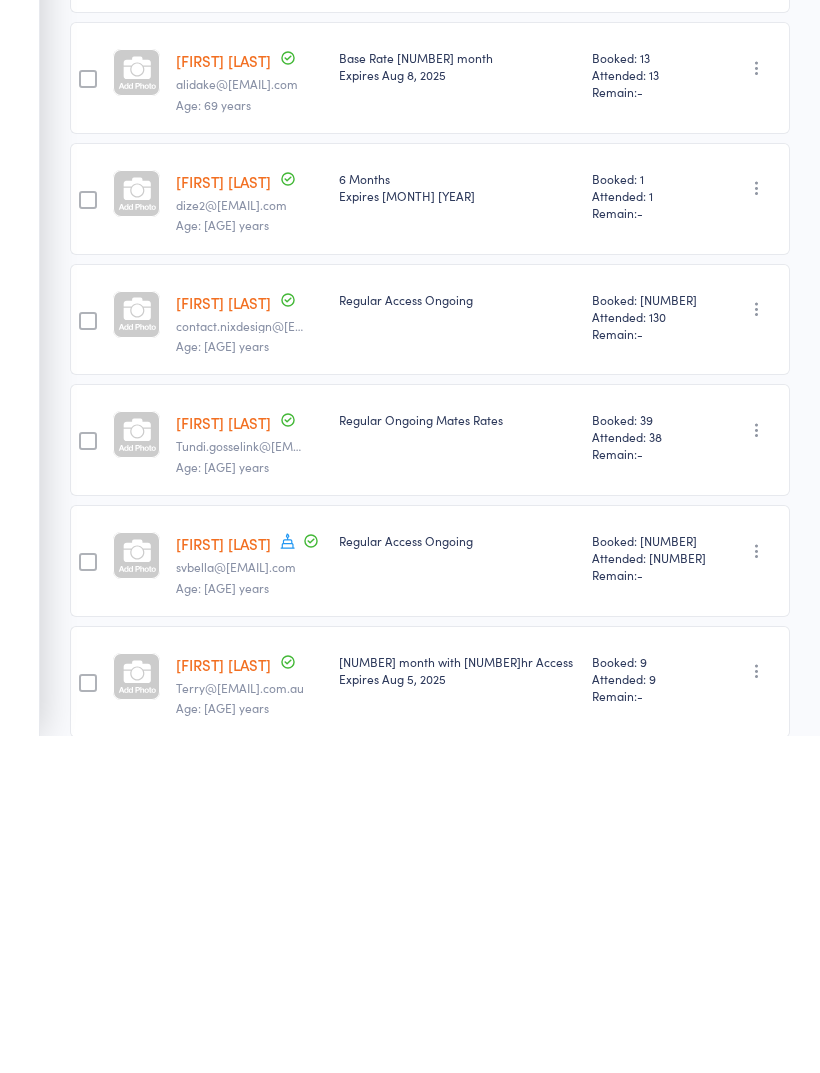 click on "Jenny Greig    svbella@hotmail.com Age: 73 years" at bounding box center [249, 898] 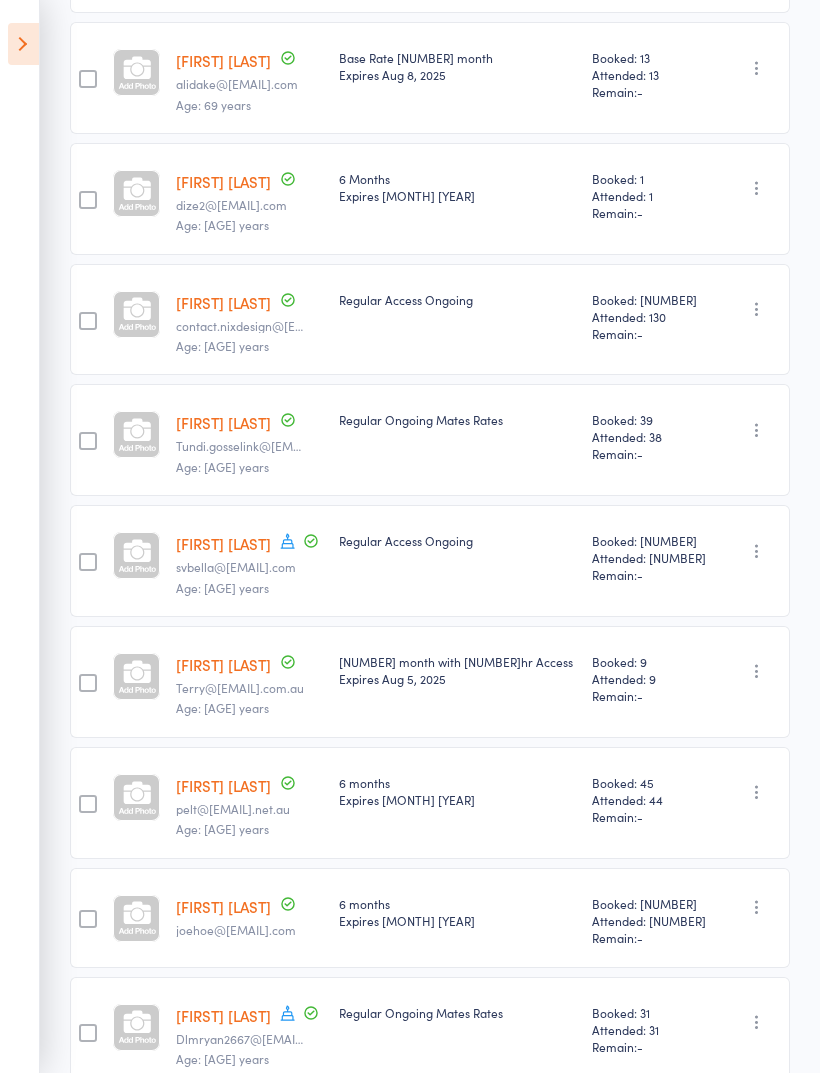 click on "Regular Access Ongoing" at bounding box center (457, 561) 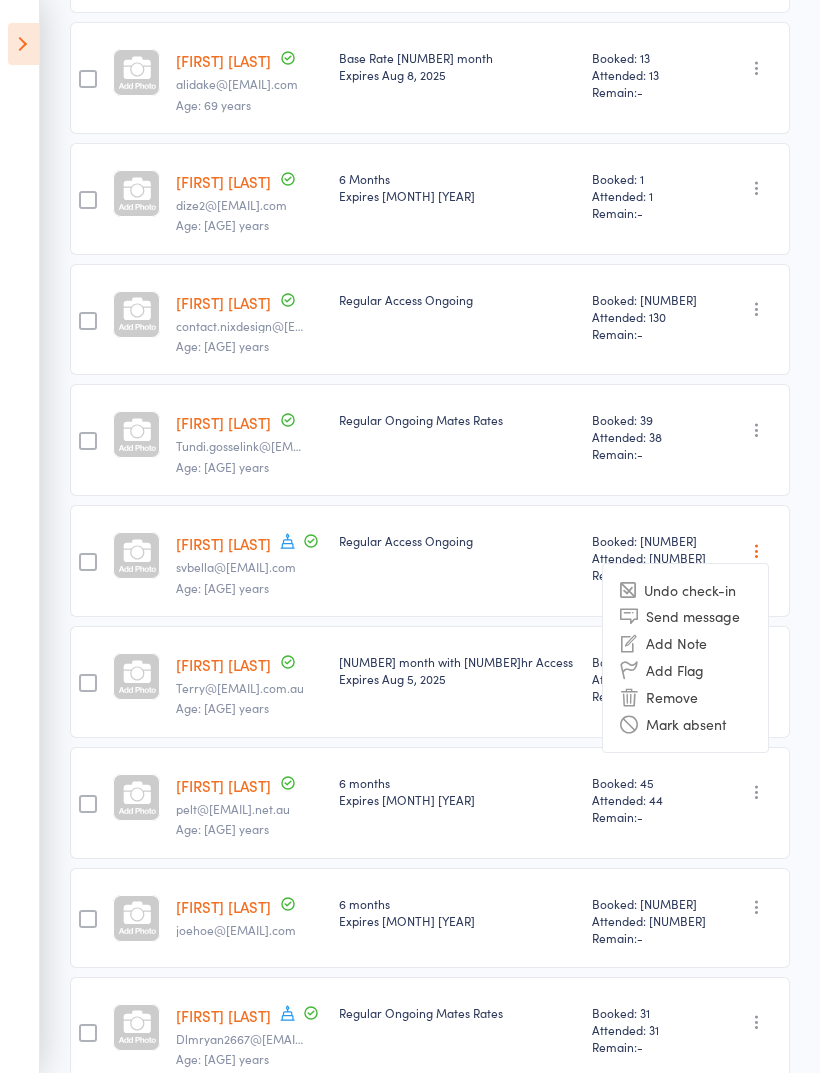 click on "Regular Access Ongoing" at bounding box center [457, 561] 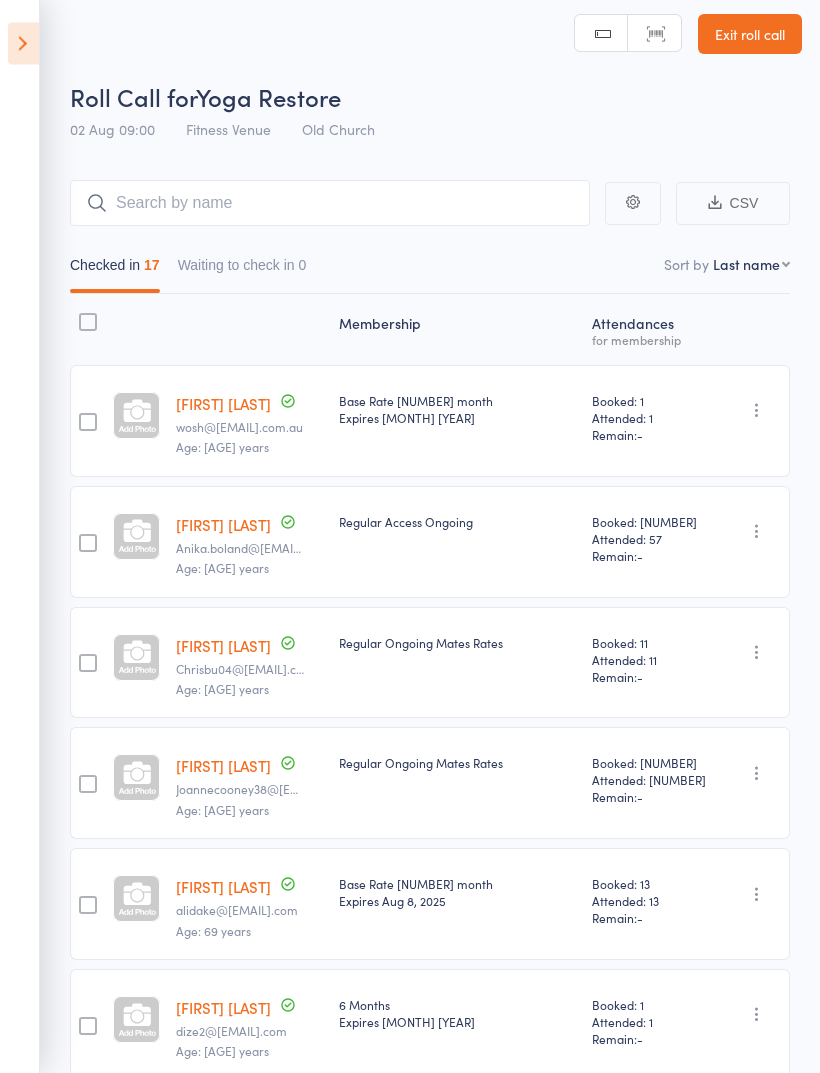 scroll, scrollTop: 0, scrollLeft: 0, axis: both 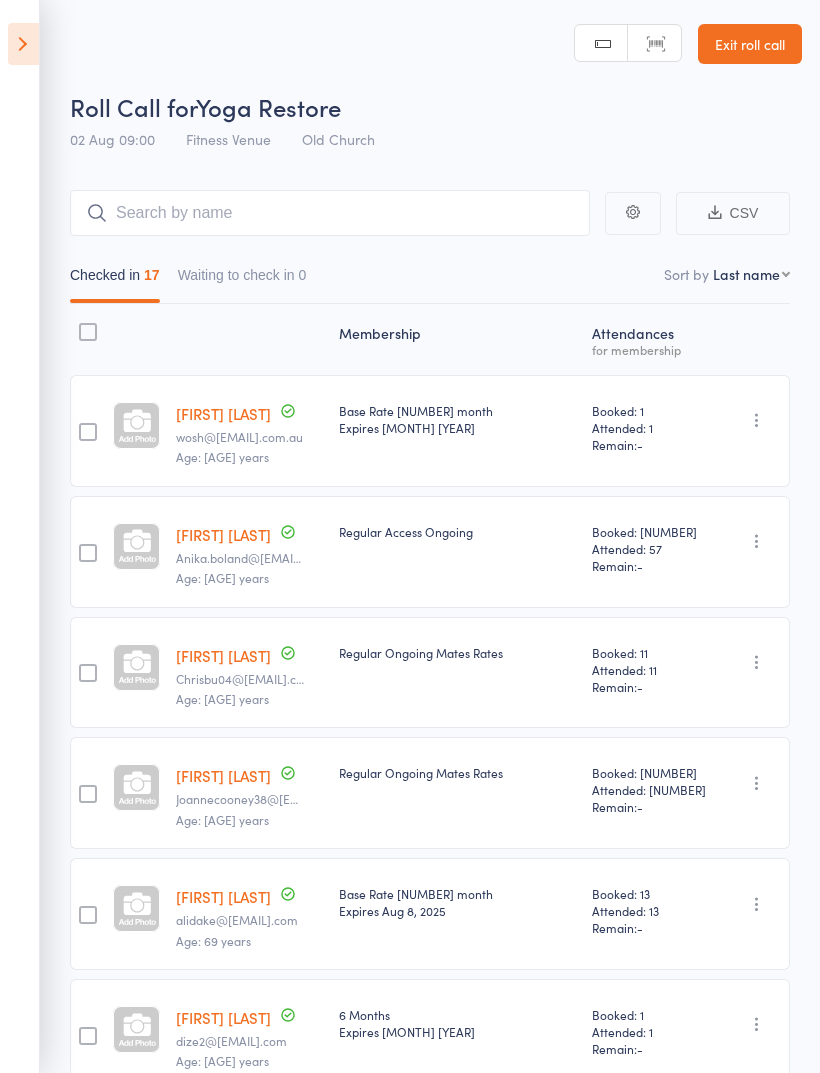 click at bounding box center (23, 44) 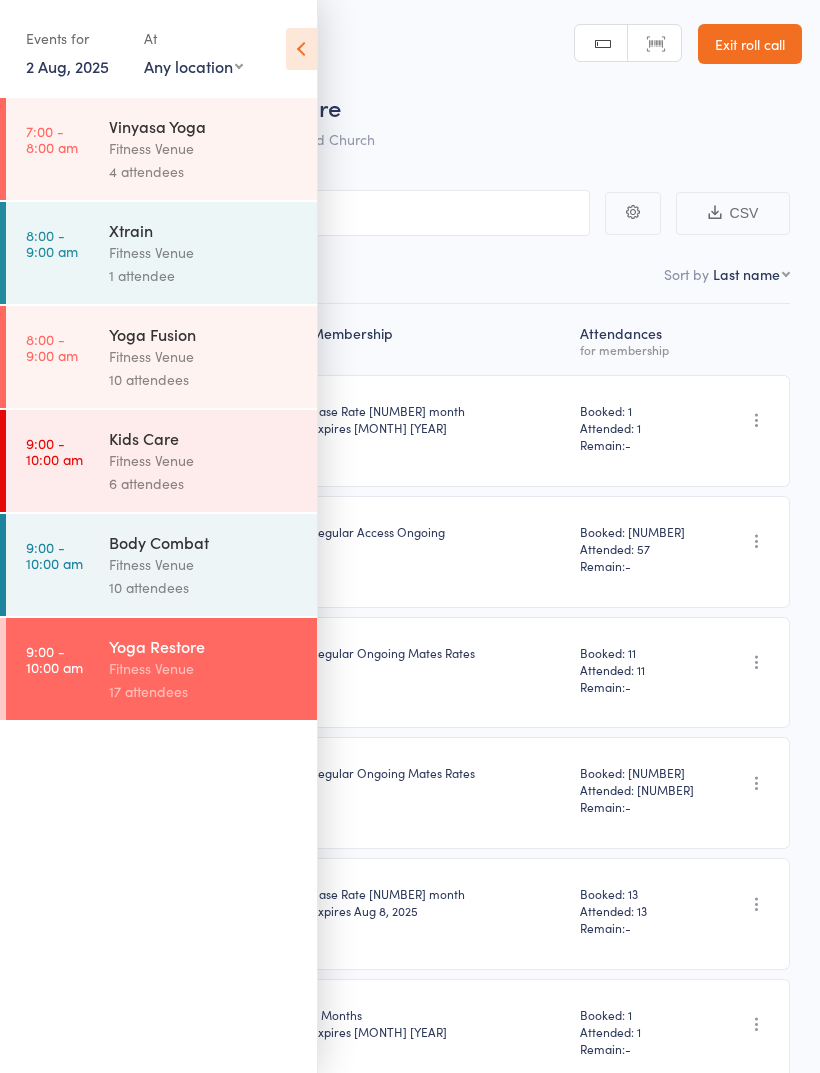 click on "Fitness Venue" at bounding box center (204, 356) 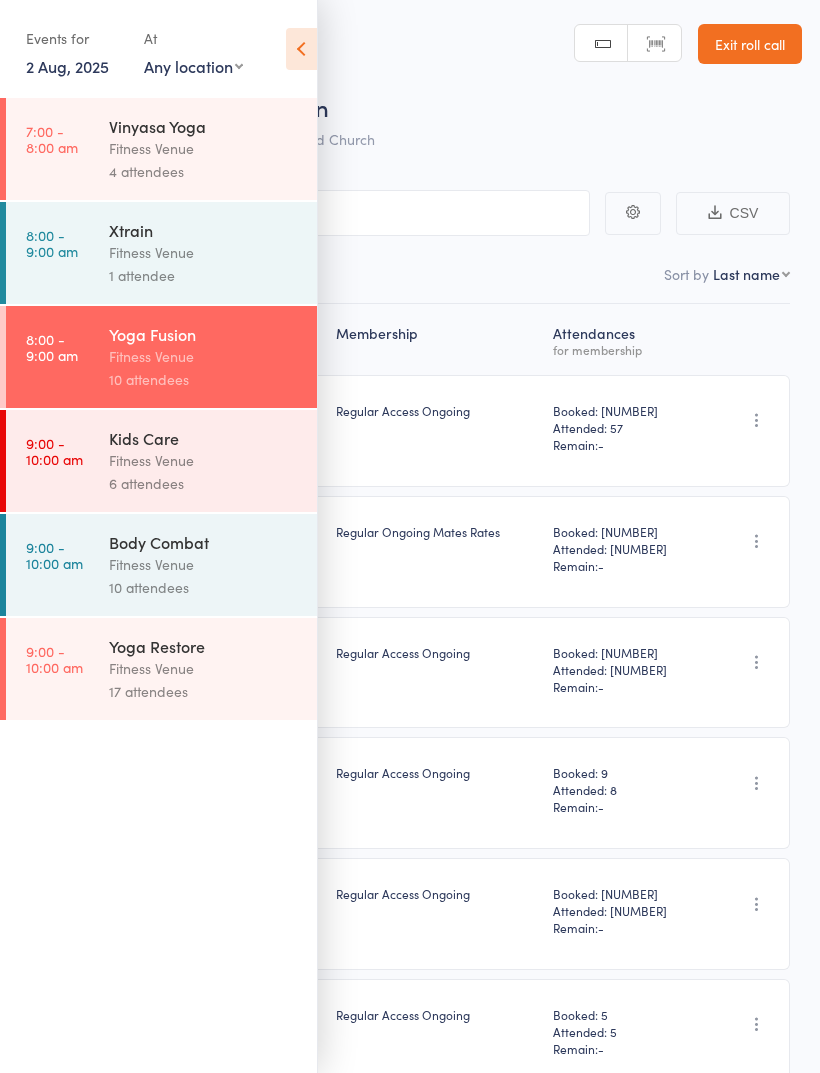 click at bounding box center [301, 49] 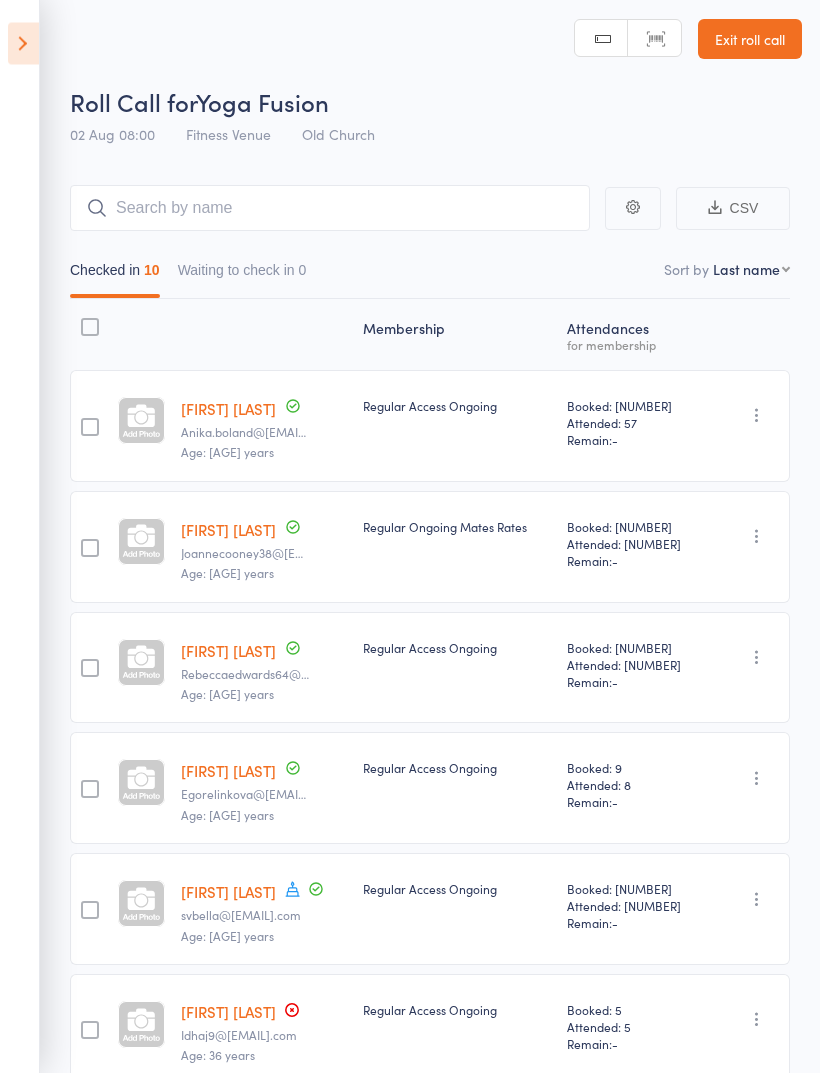 scroll, scrollTop: 0, scrollLeft: 0, axis: both 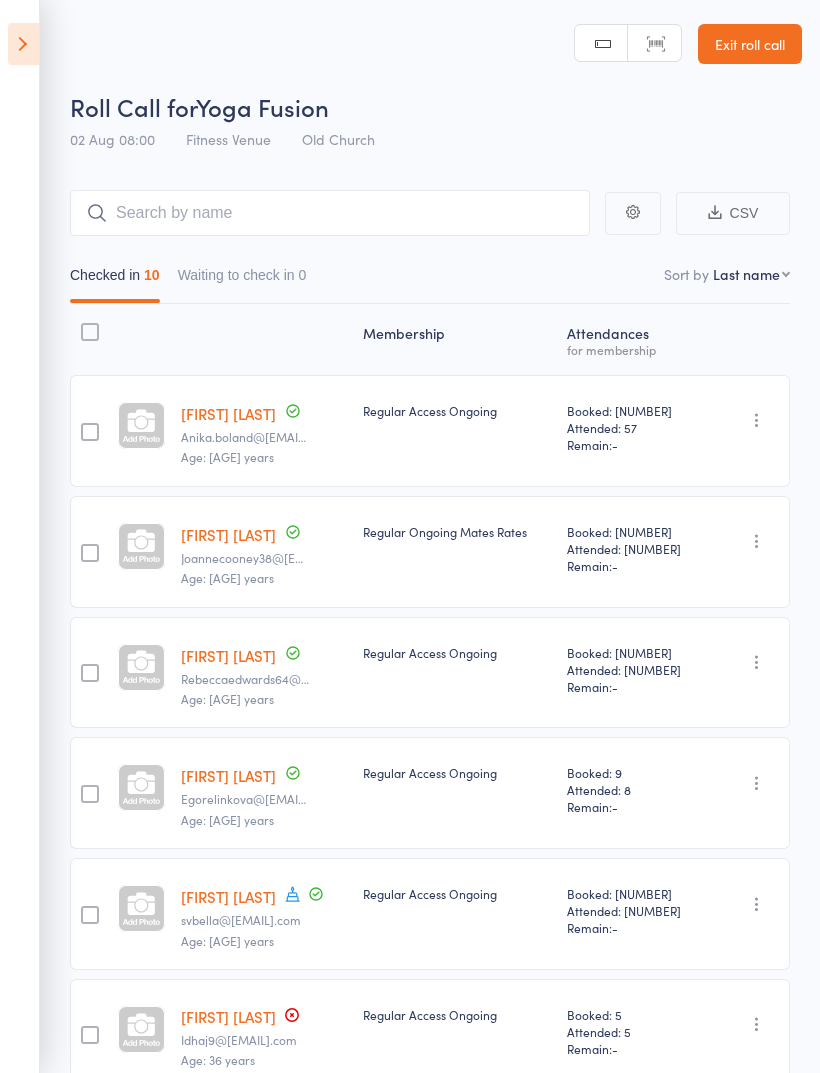 click at bounding box center (23, 44) 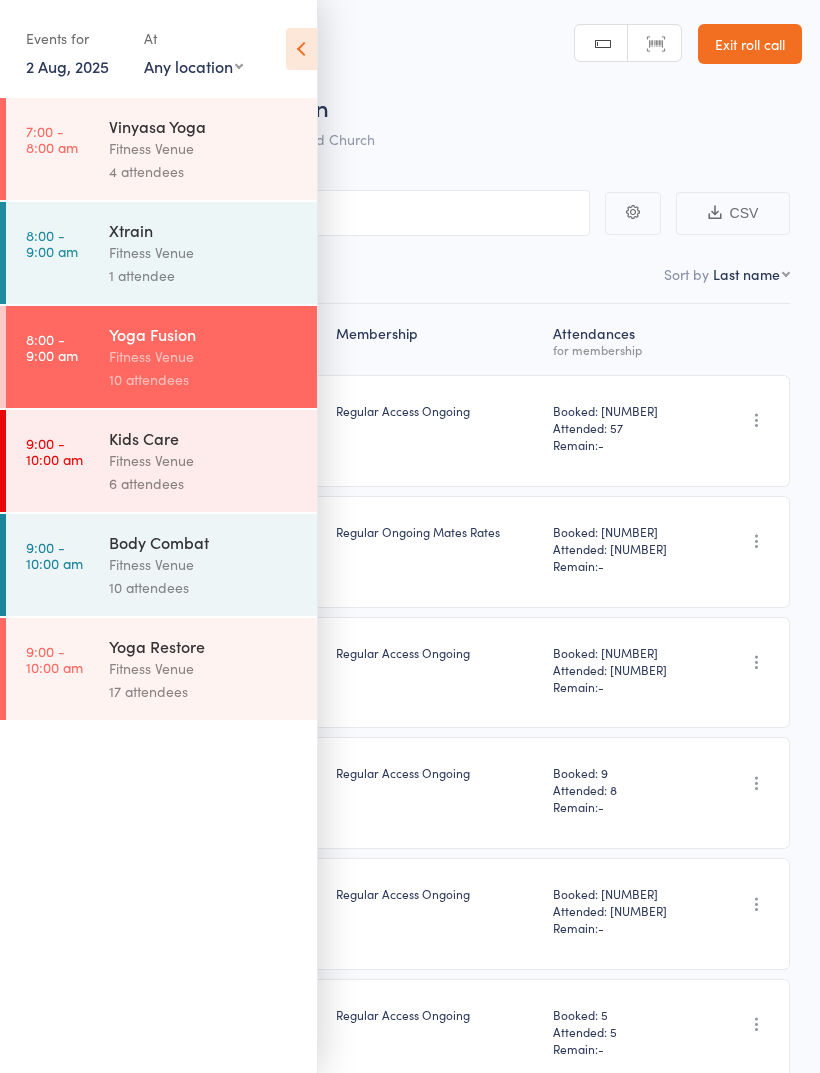 click on "Fitness Venue" at bounding box center [204, 668] 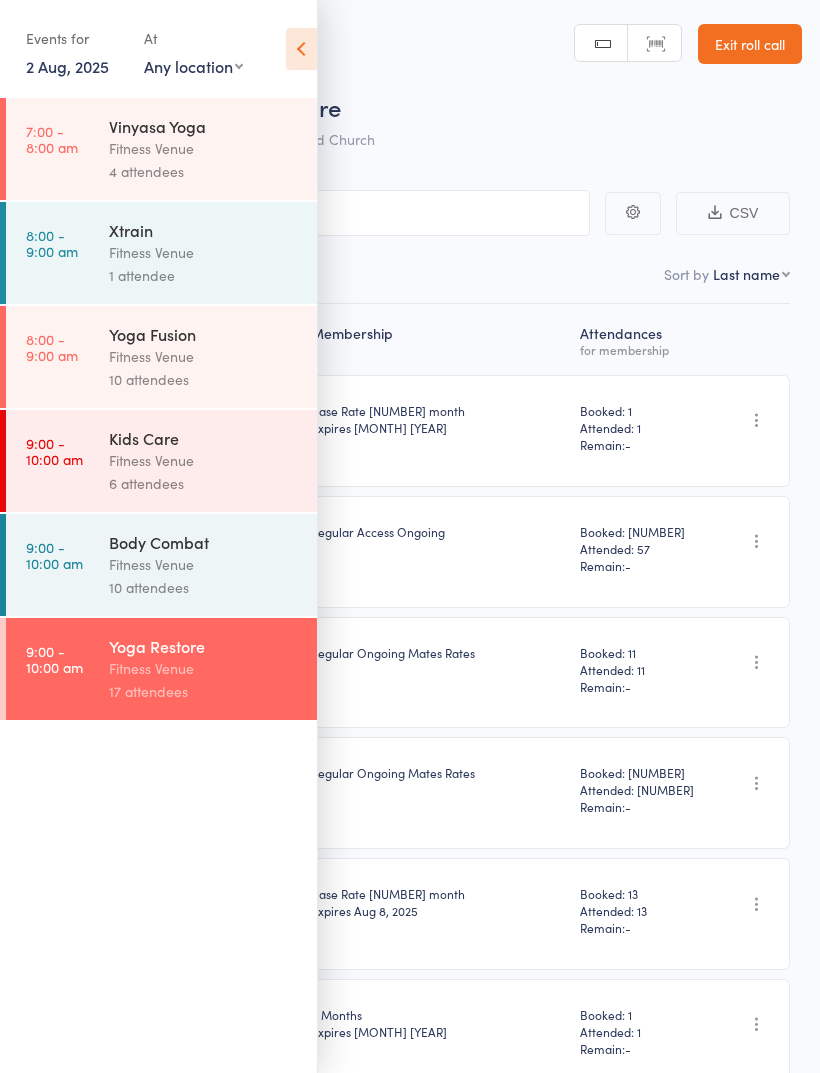 click at bounding box center [301, 49] 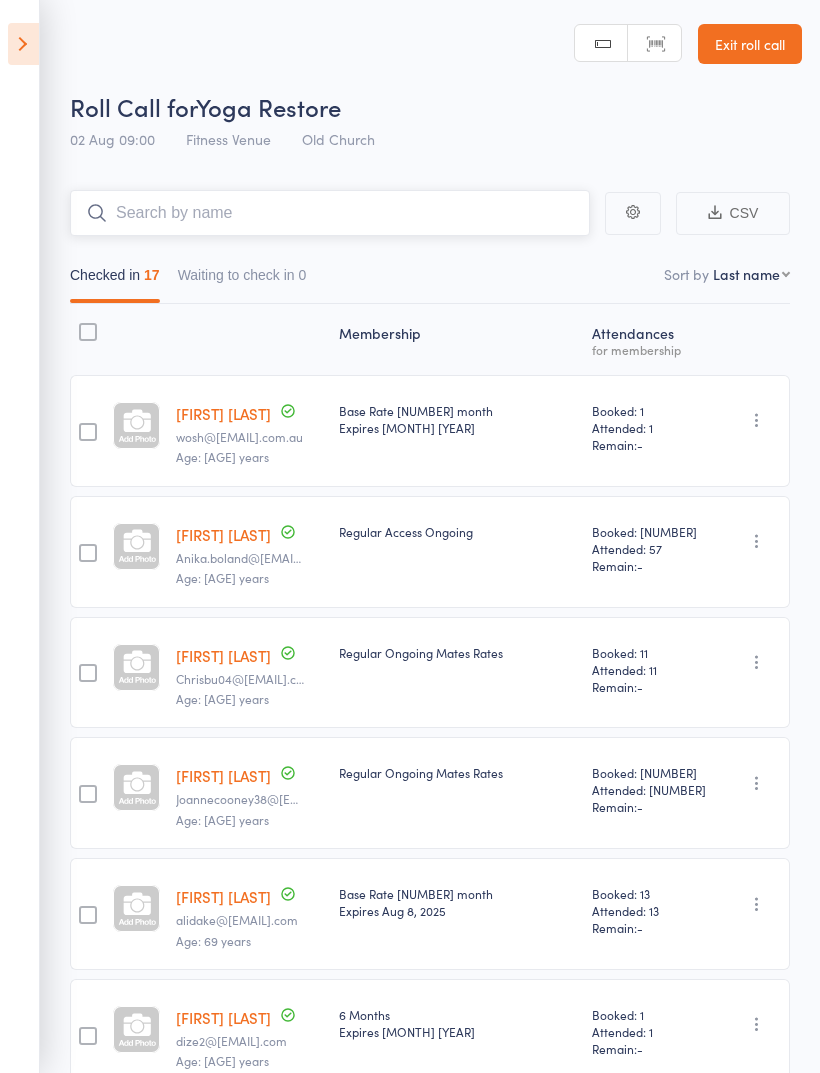 click at bounding box center (330, 213) 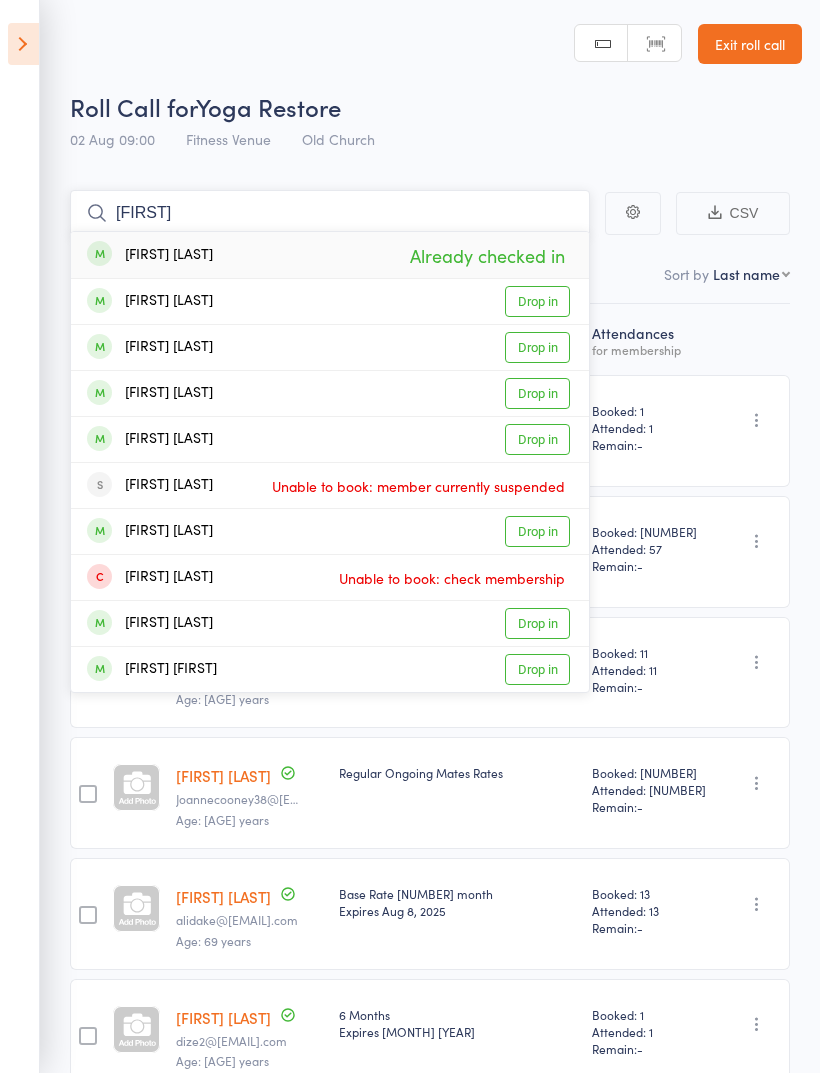 type on "J" 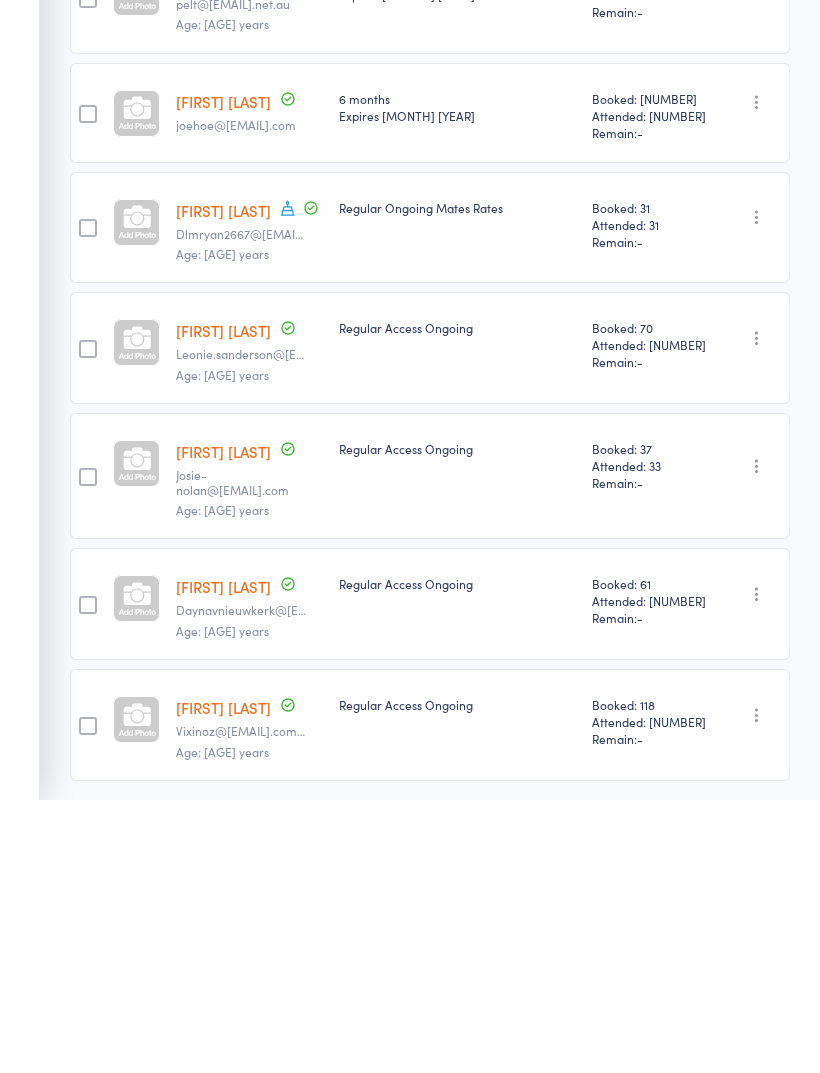 scroll, scrollTop: 1447, scrollLeft: 0, axis: vertical 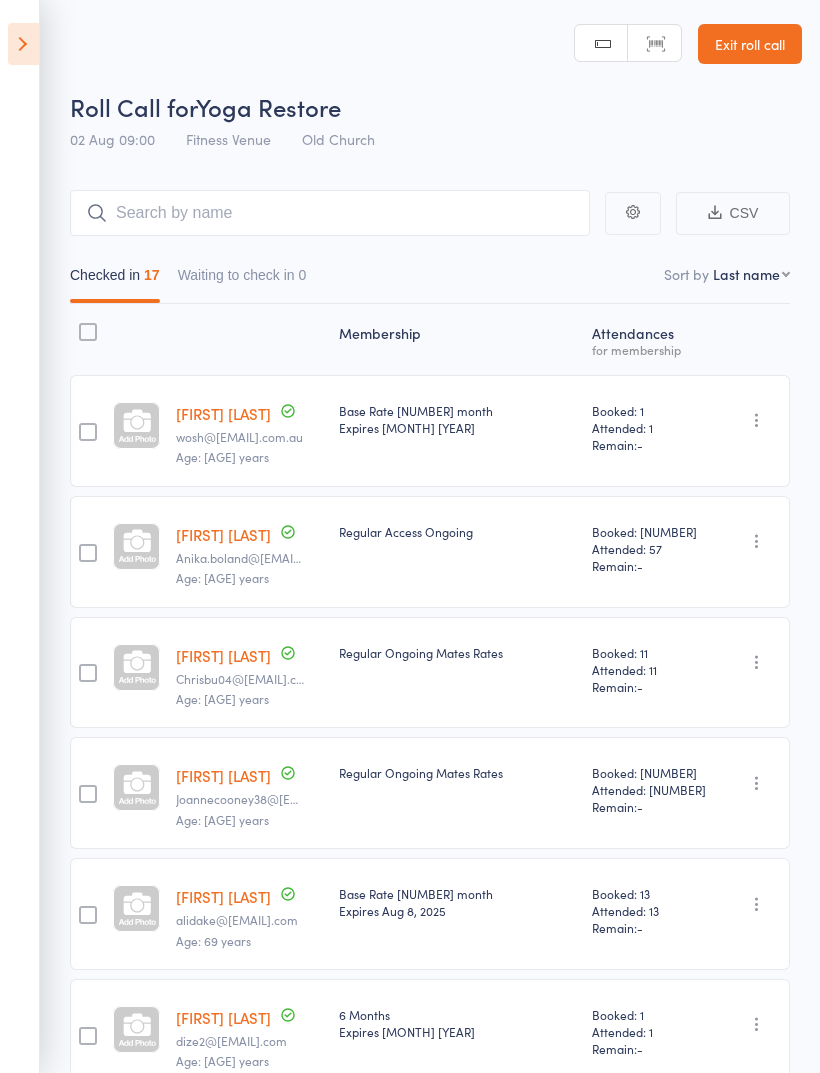 click on "CSV
Checked in  17 Waiting to check in  0
Sort by   Last name First name Last name Birthday today? Behind on payments? Check in time Next payment date Next payment amount Membership name Membership expires Classes booked Classes attended Classes remaining Membership Atten­dances for membership Dianne Adams    wosh@outlook.com.au Age: 60 years Base Rate 1 month Expires Aug 25, 2025  Booked: 1 Attended: 1 Remain:  - Undo check-in Send message Add Note Add Flag Remove Mark absent
Anika Boland    Anika.boland@gmail.com Age: 30 years Regular Access Ongoing Booked: 57 Attended: 57 Remain:  - Undo check-in Send message Add Note Add Flag Remove Mark absent
Margitta Budde    Chrisbu04@gmail.com Age: 75 years Regular Ongoing Mates Rates Booked: 11 Attended: 11 Remain:  - Undo check-in Send message Add Note Add Flag Remove Mark absent
Joanne Cooney    Joannecooney38@outlook.com Age: 49 years Regular Ongoing Mates Rates Booked: 106 Attended: 103 Remain:  - Undo check-in Send message Add Note Add Flag Remove" at bounding box center (410, 1335) 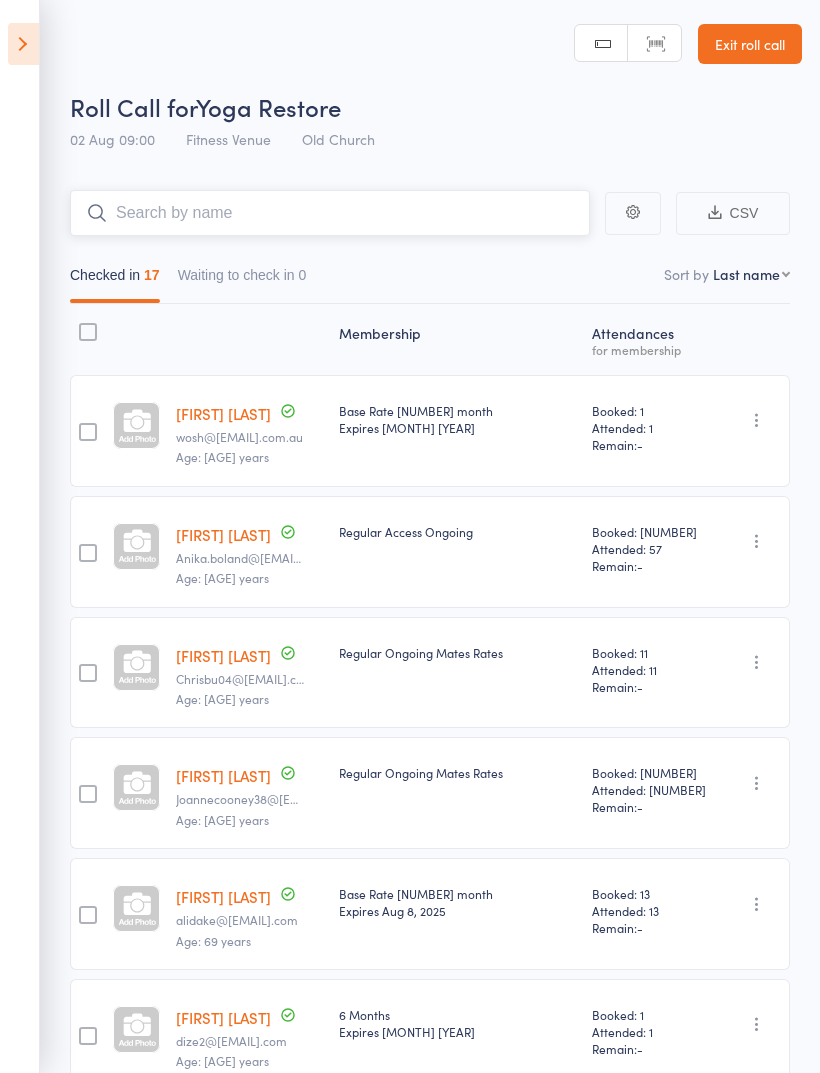 click at bounding box center [330, 213] 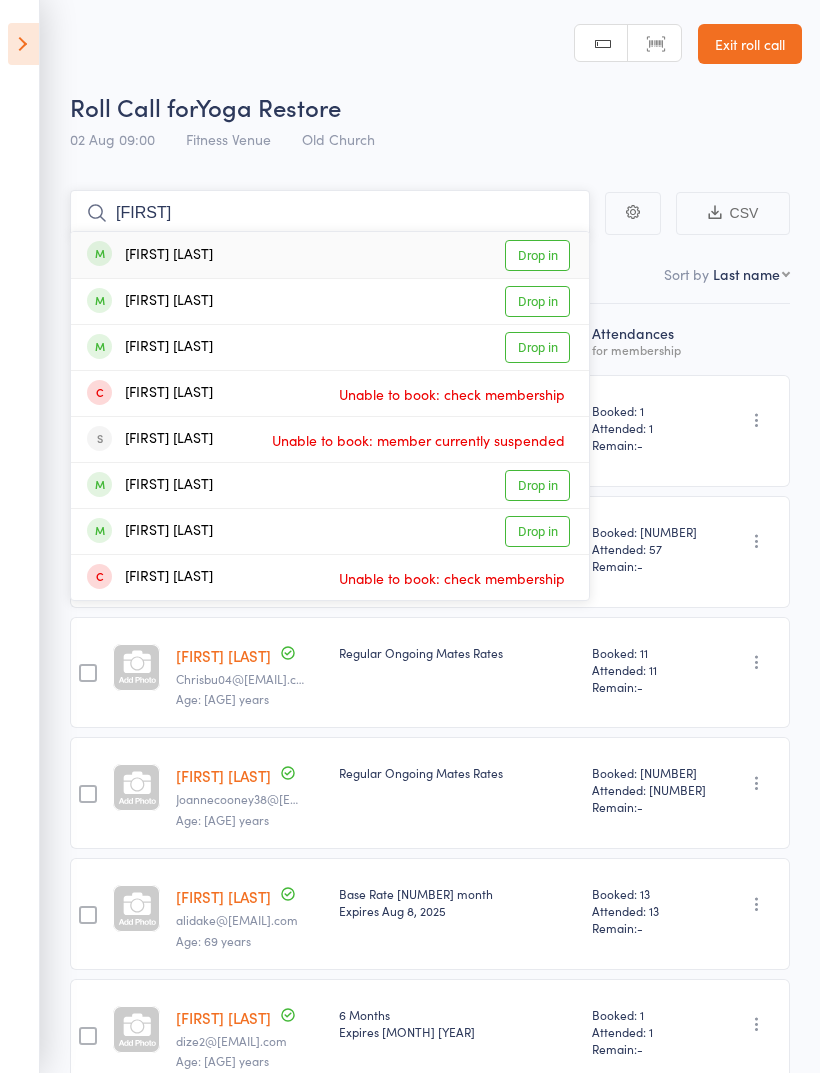 type on "Saba" 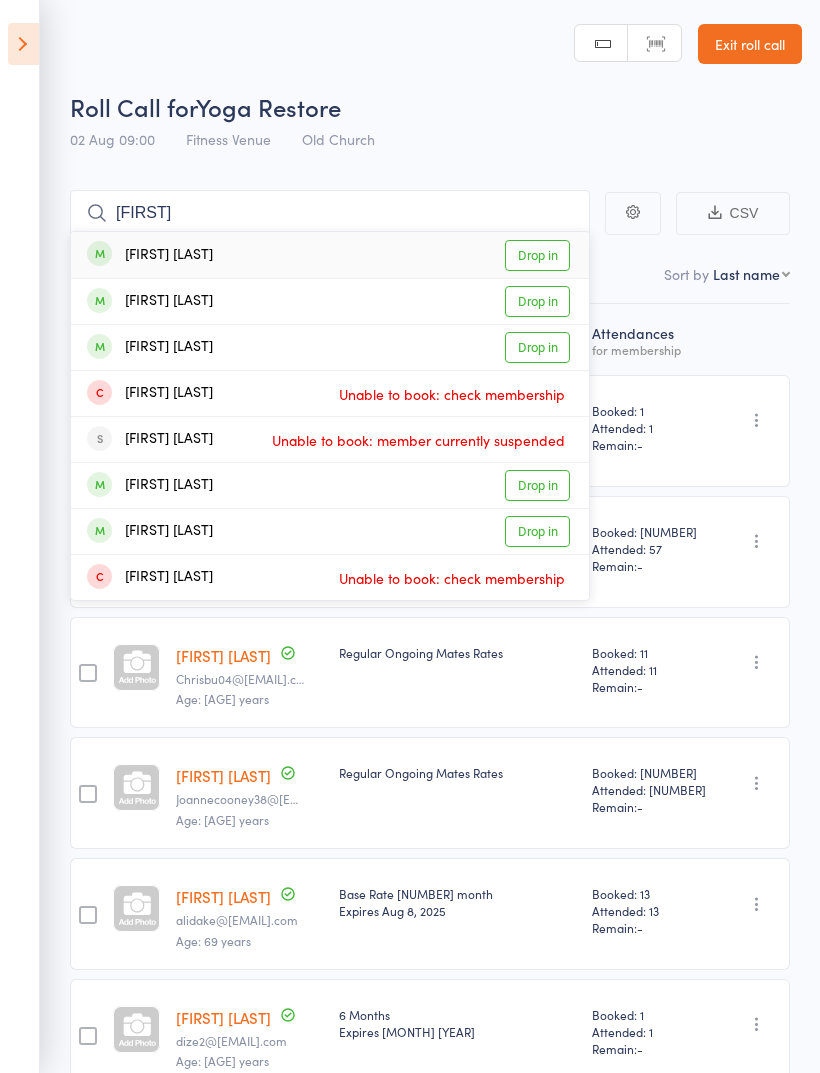 click on "Drop in" at bounding box center (537, 255) 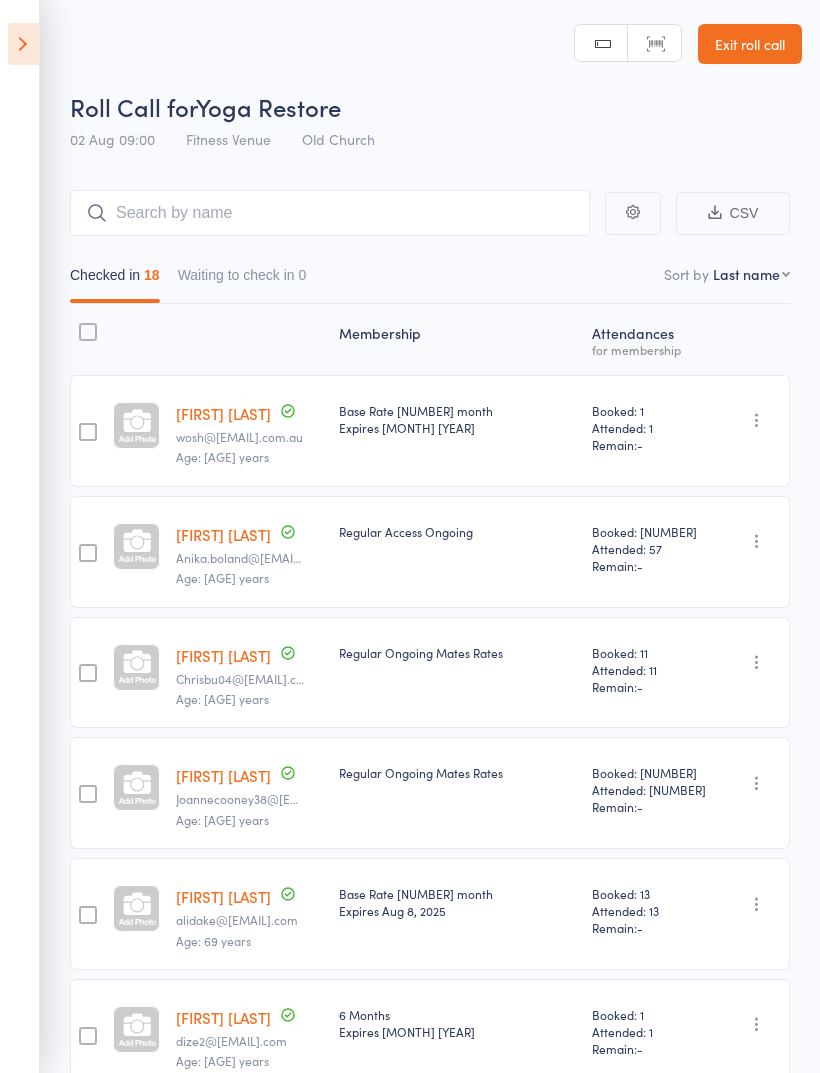click at bounding box center [23, 44] 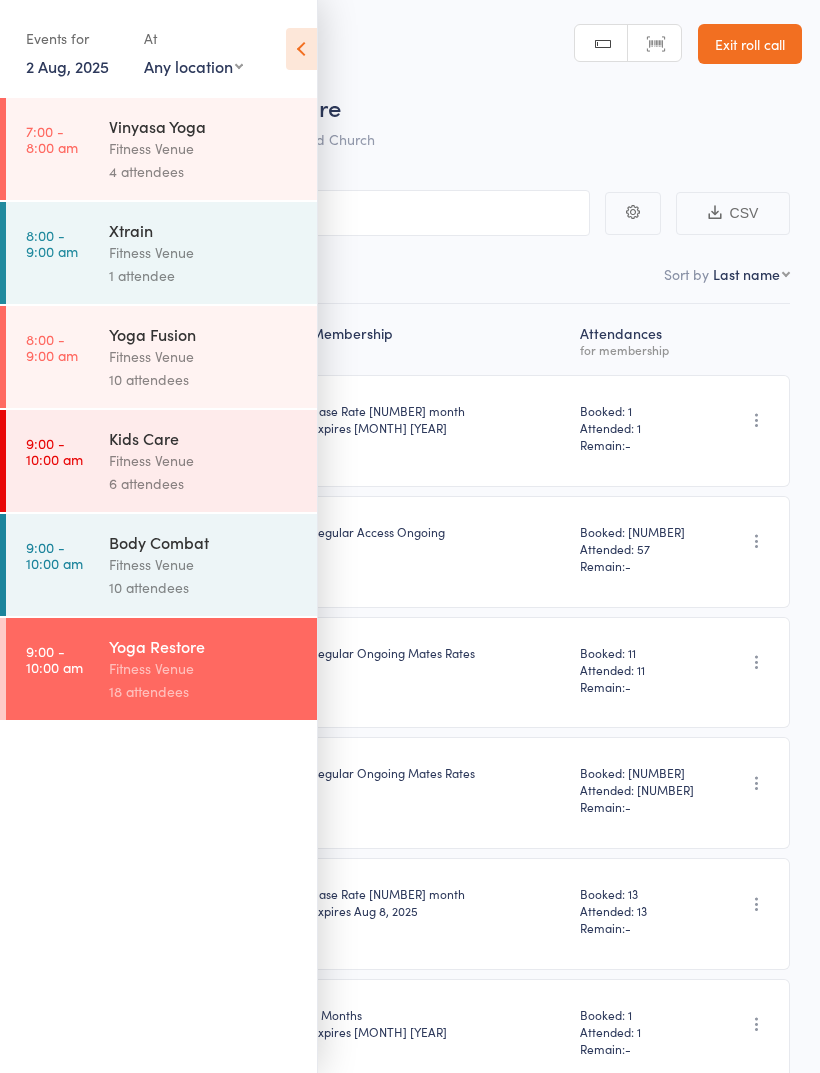 click on "Fitness Venue" at bounding box center (204, 148) 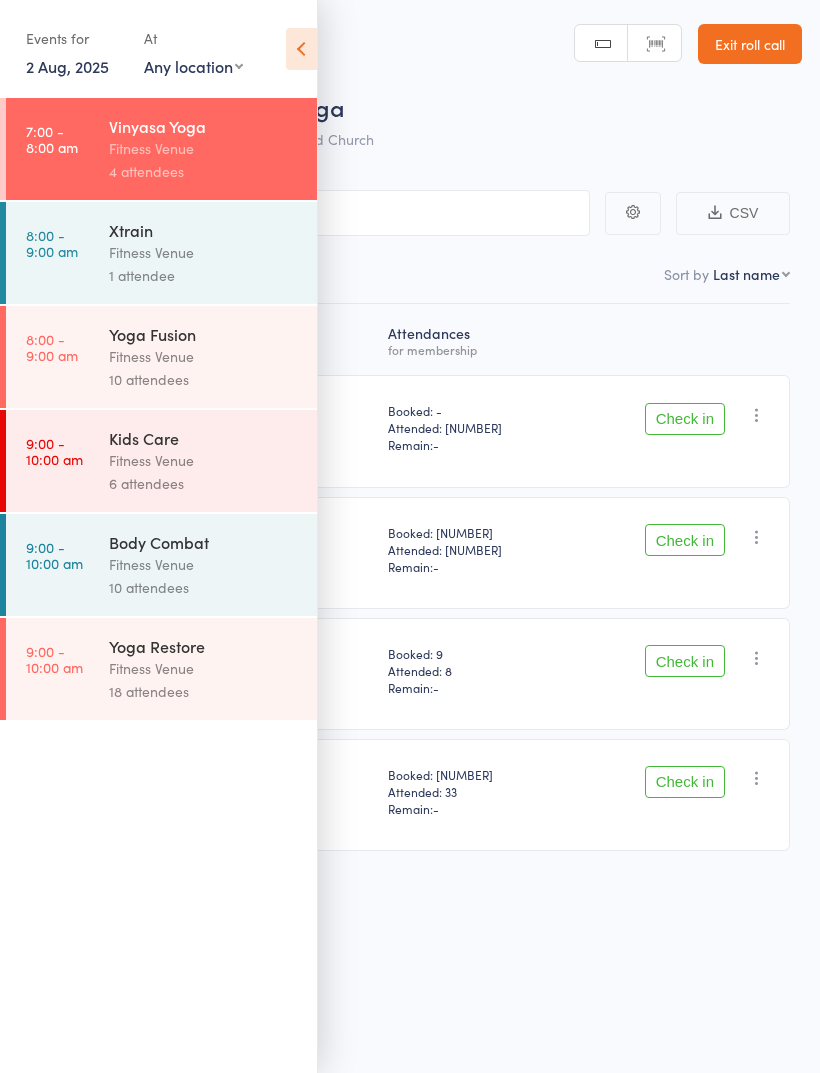 click at bounding box center (301, 49) 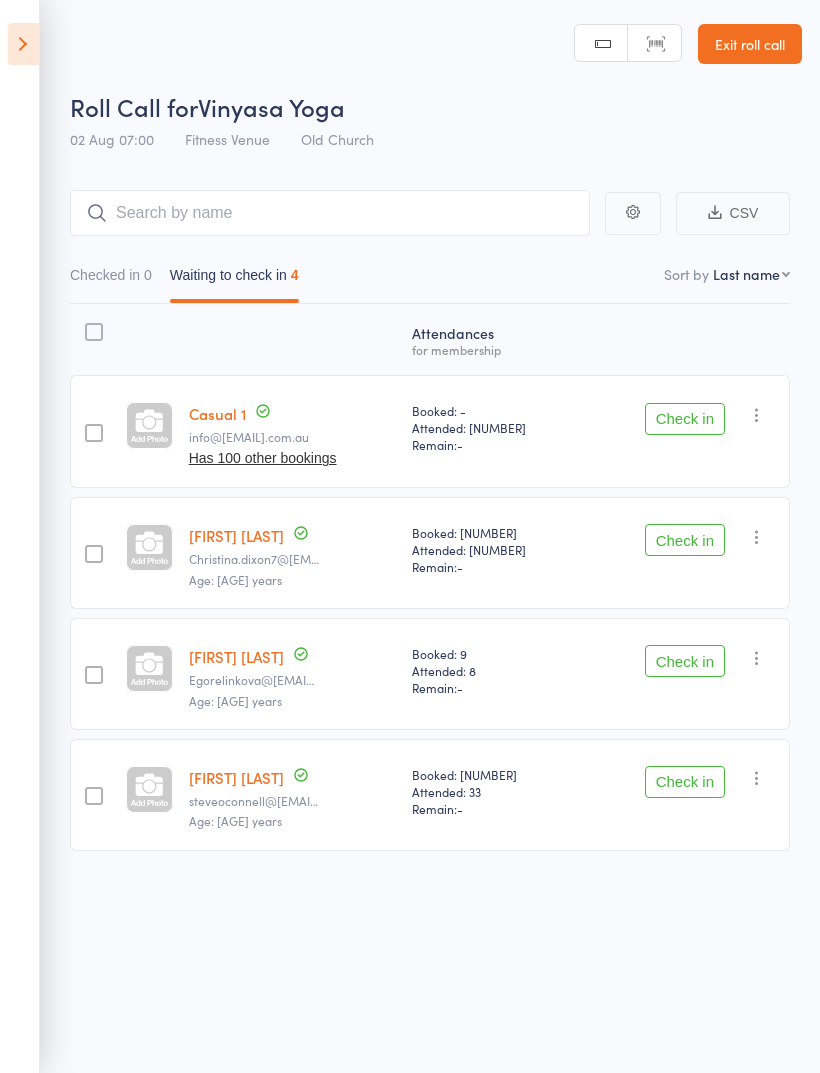 click at bounding box center (23, 44) 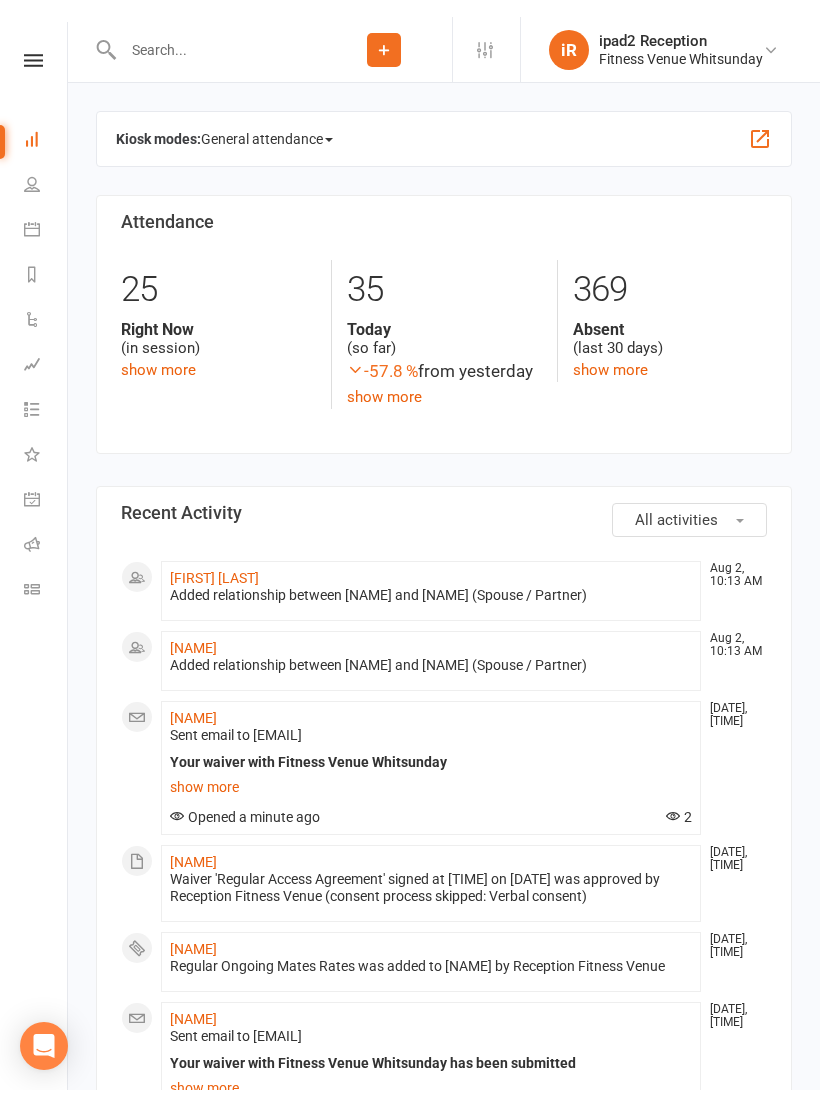 scroll, scrollTop: 0, scrollLeft: 0, axis: both 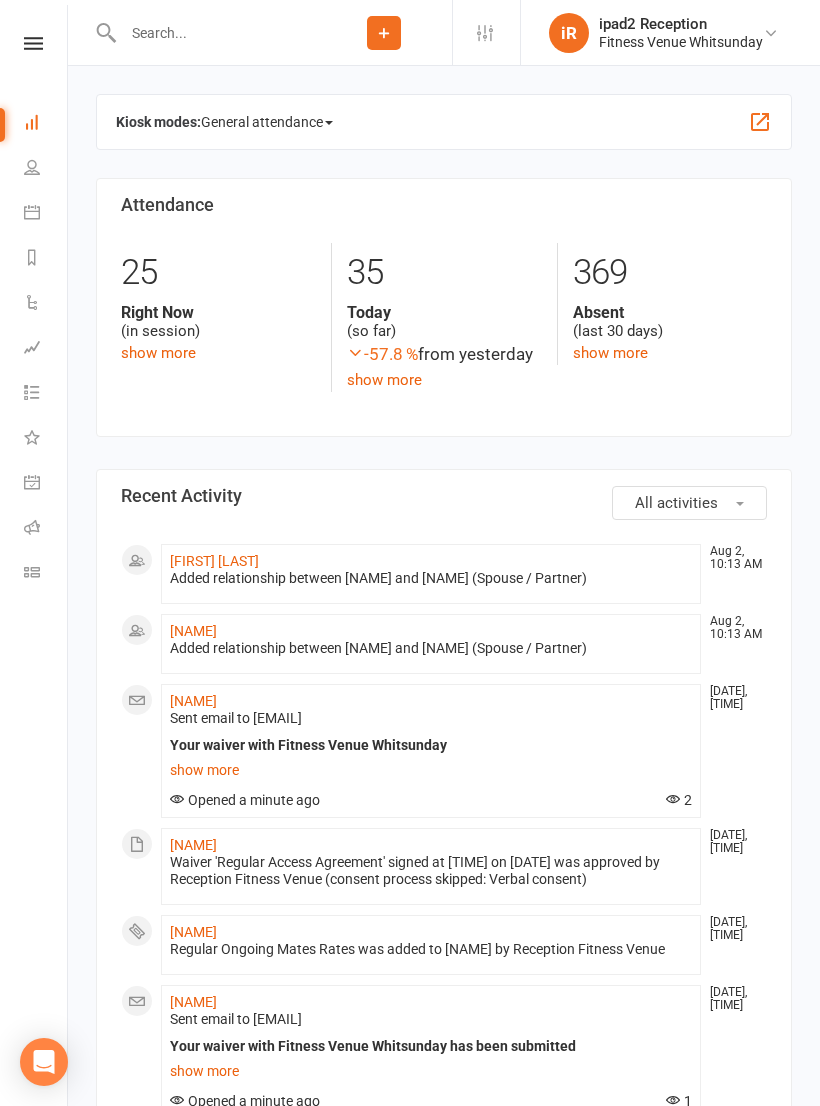 click on "Class check-in" at bounding box center [46, 574] 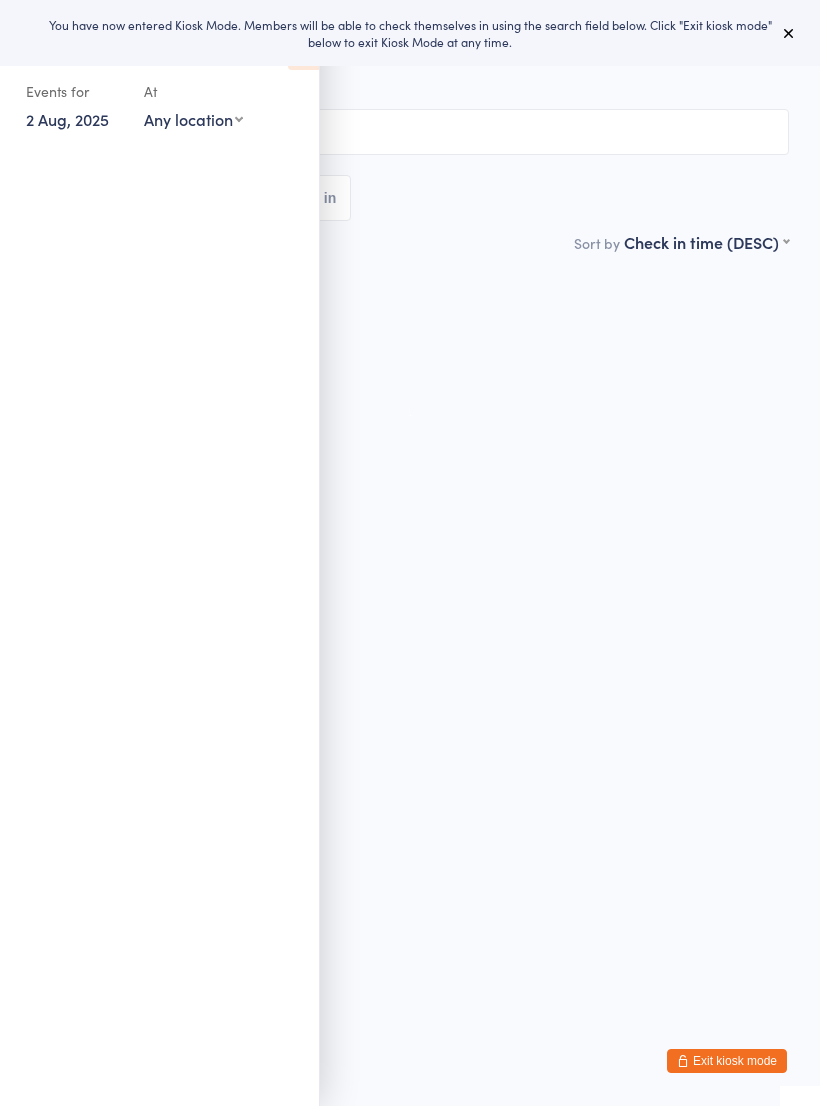 scroll, scrollTop: 0, scrollLeft: 0, axis: both 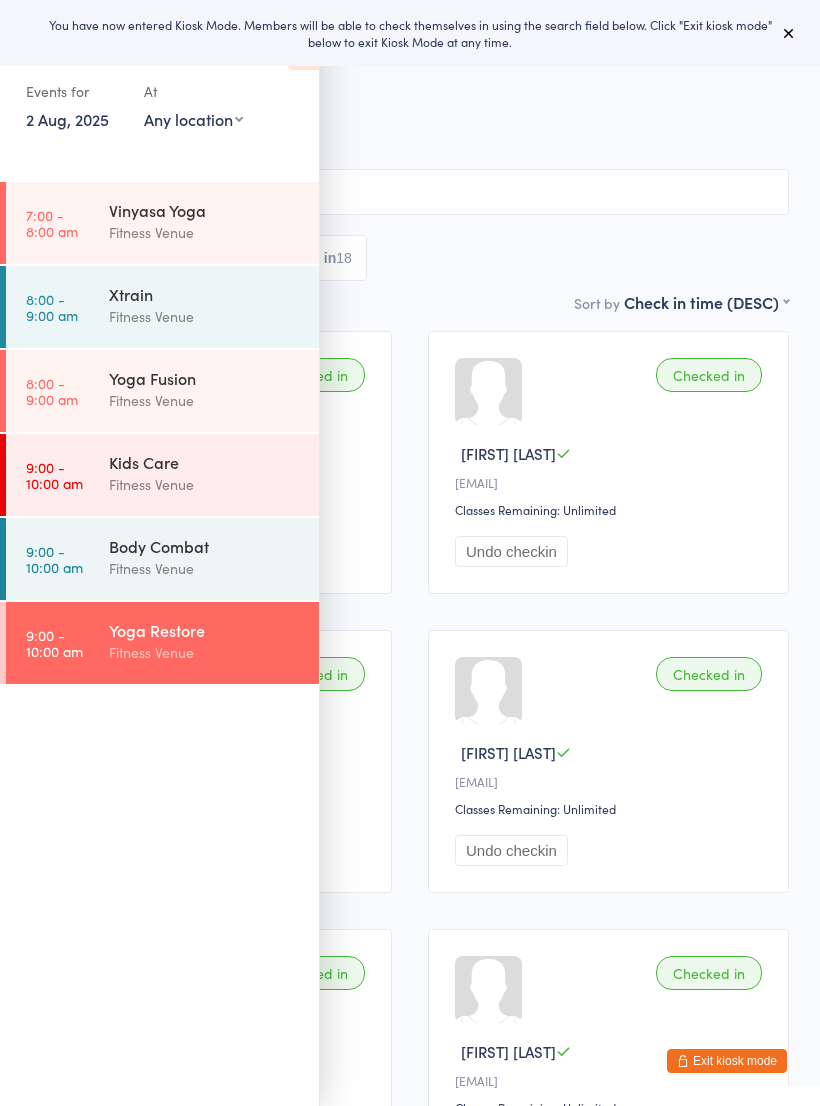 click on "[DATE] [TIME]" at bounding box center (394, 103) 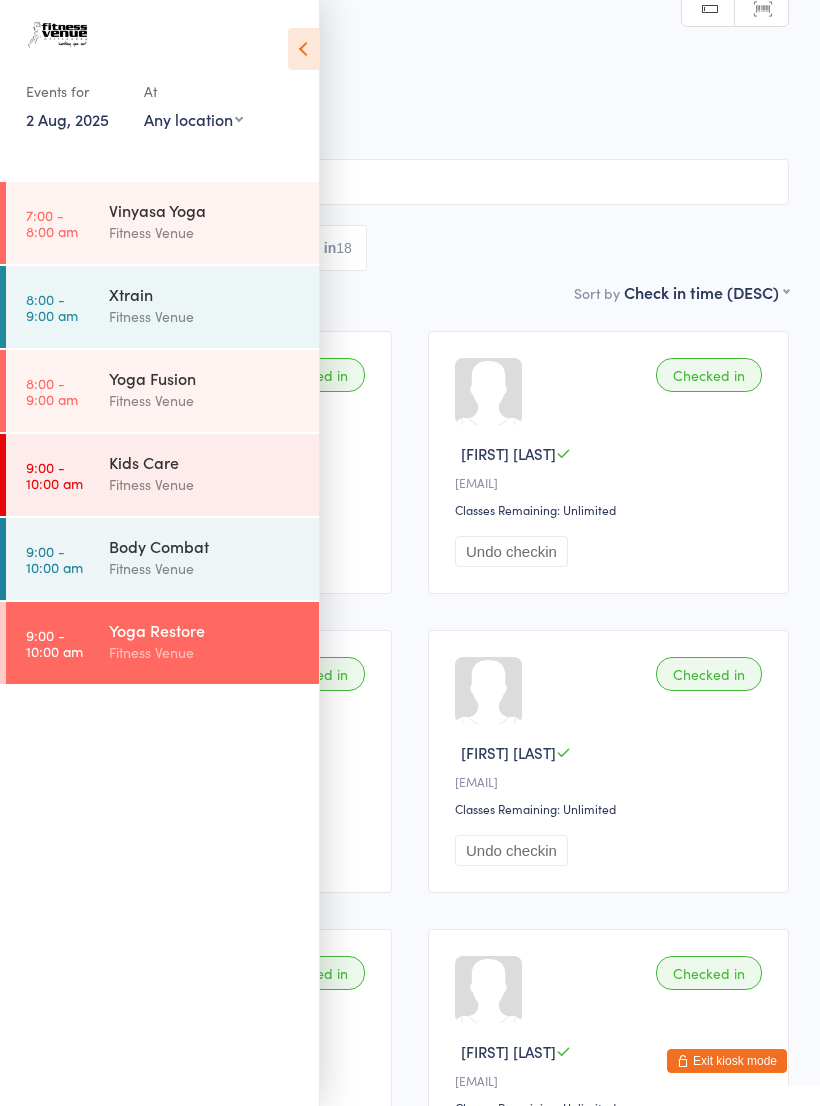 click at bounding box center (303, 49) 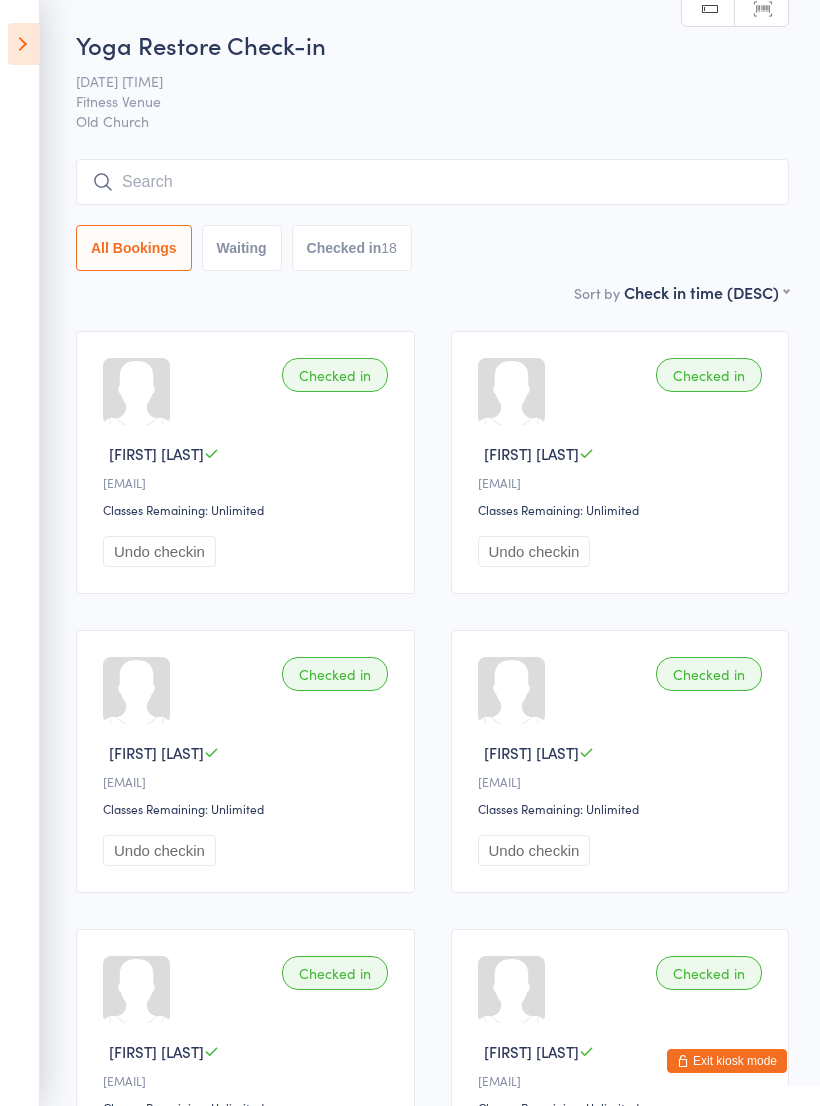 click at bounding box center [23, 44] 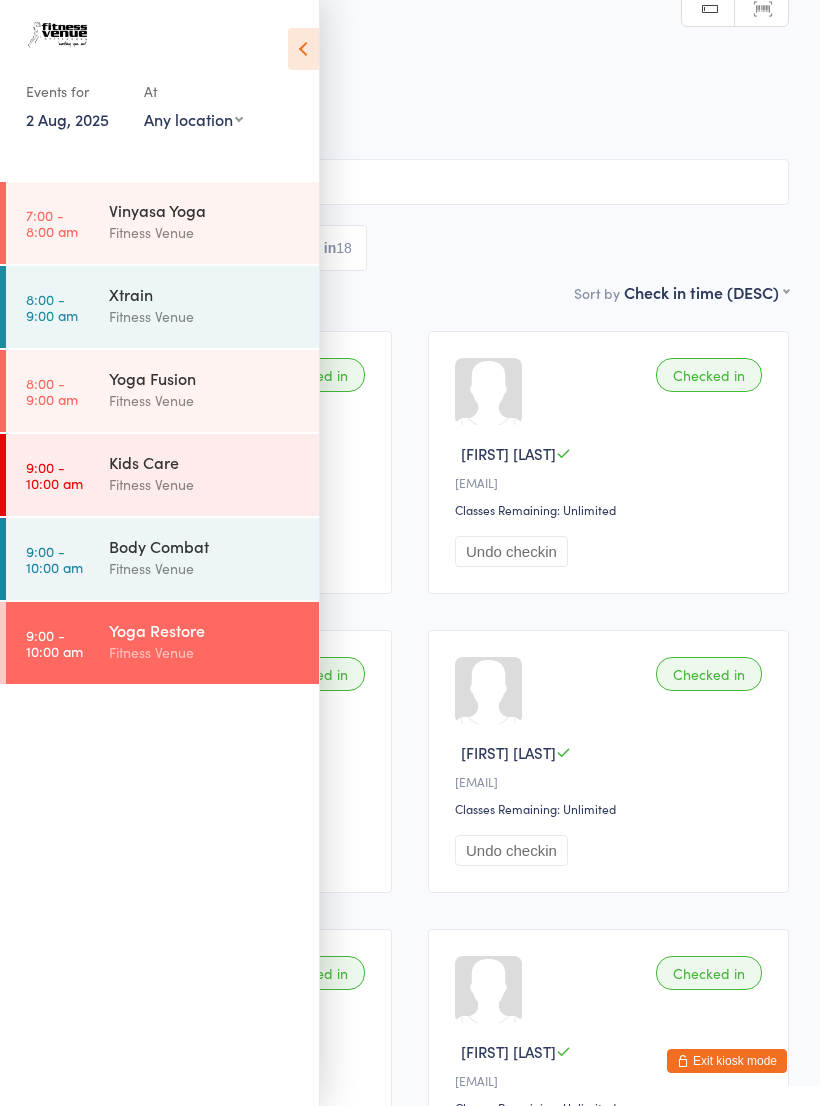 click at bounding box center [303, 49] 